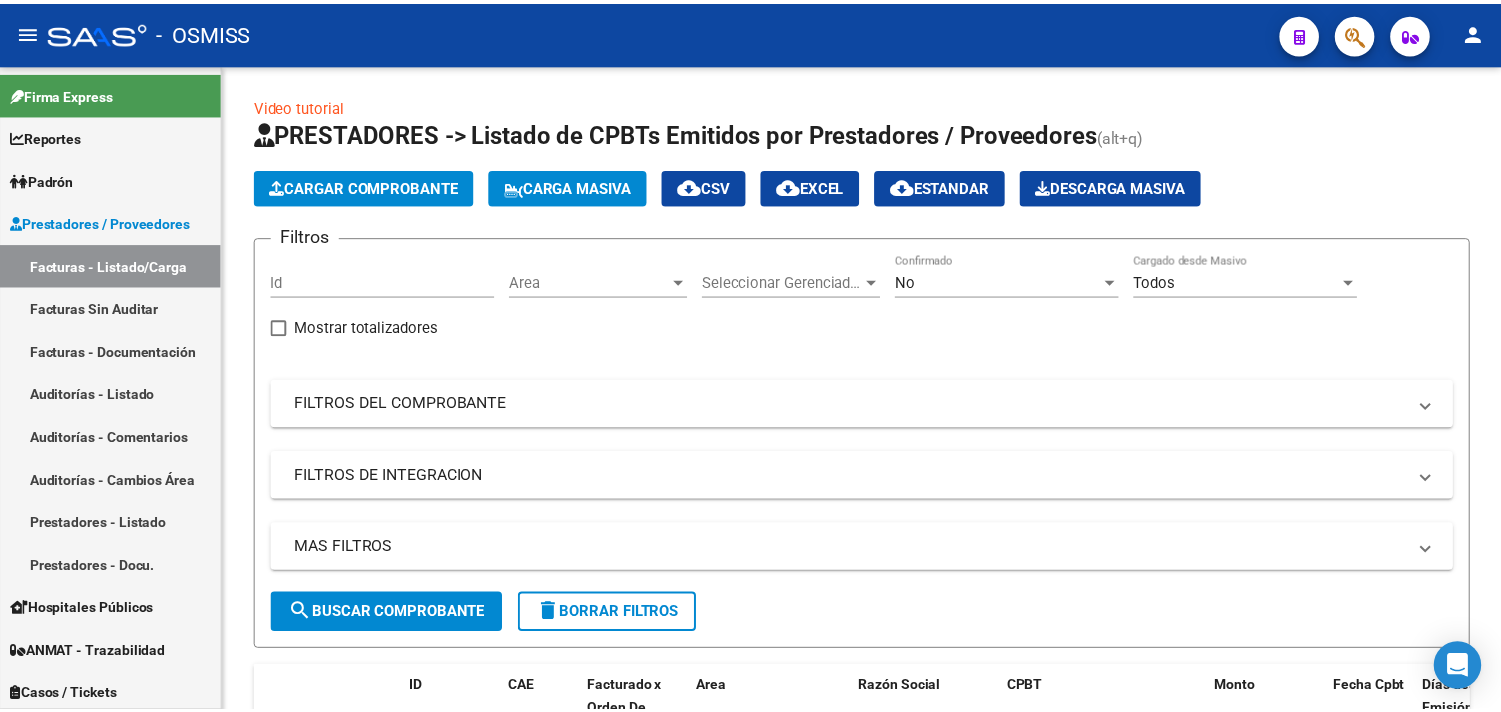 scroll, scrollTop: 0, scrollLeft: 0, axis: both 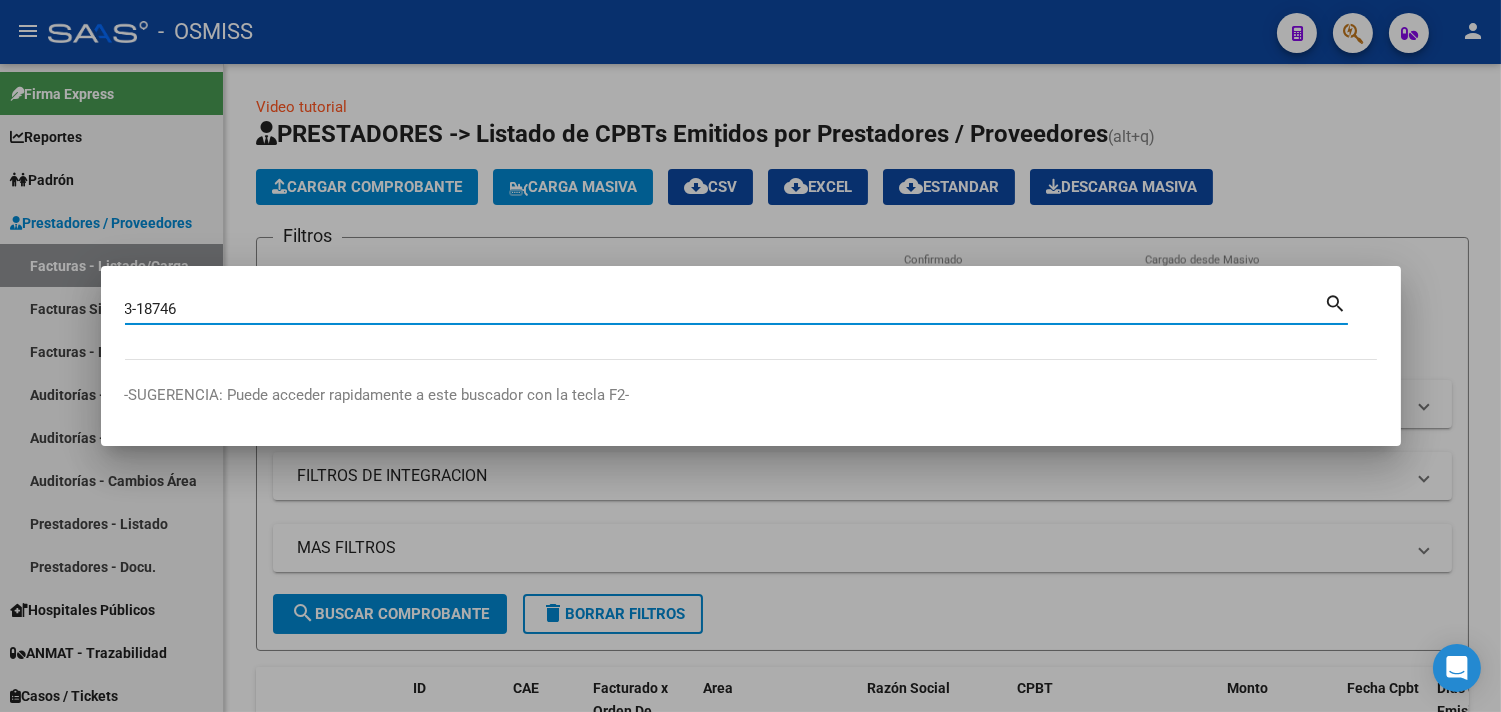 type on "3-18746" 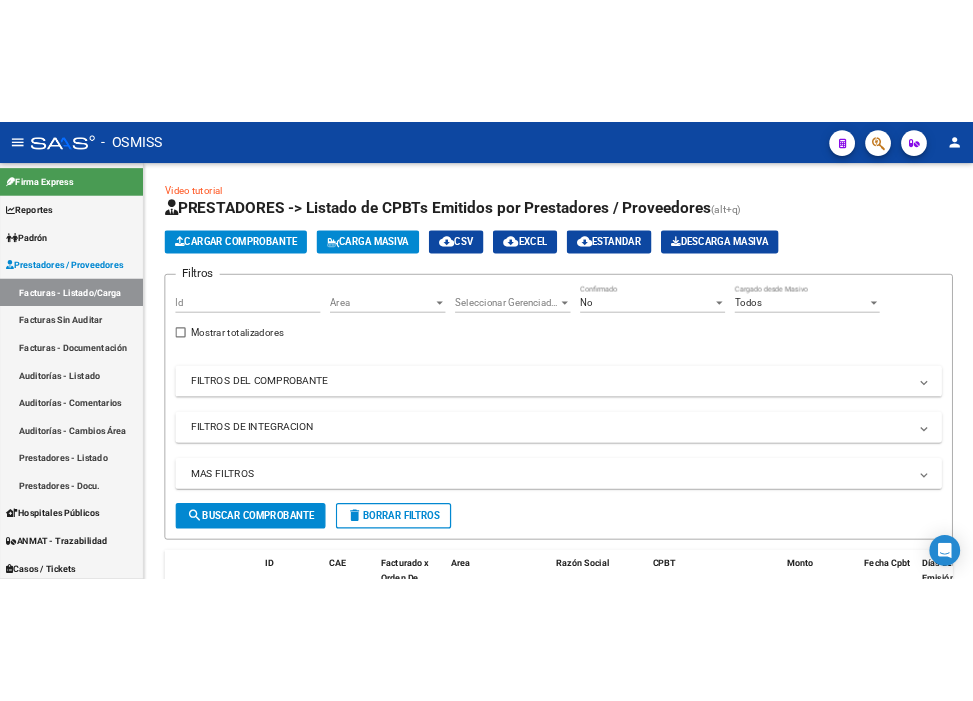 scroll, scrollTop: 0, scrollLeft: 0, axis: both 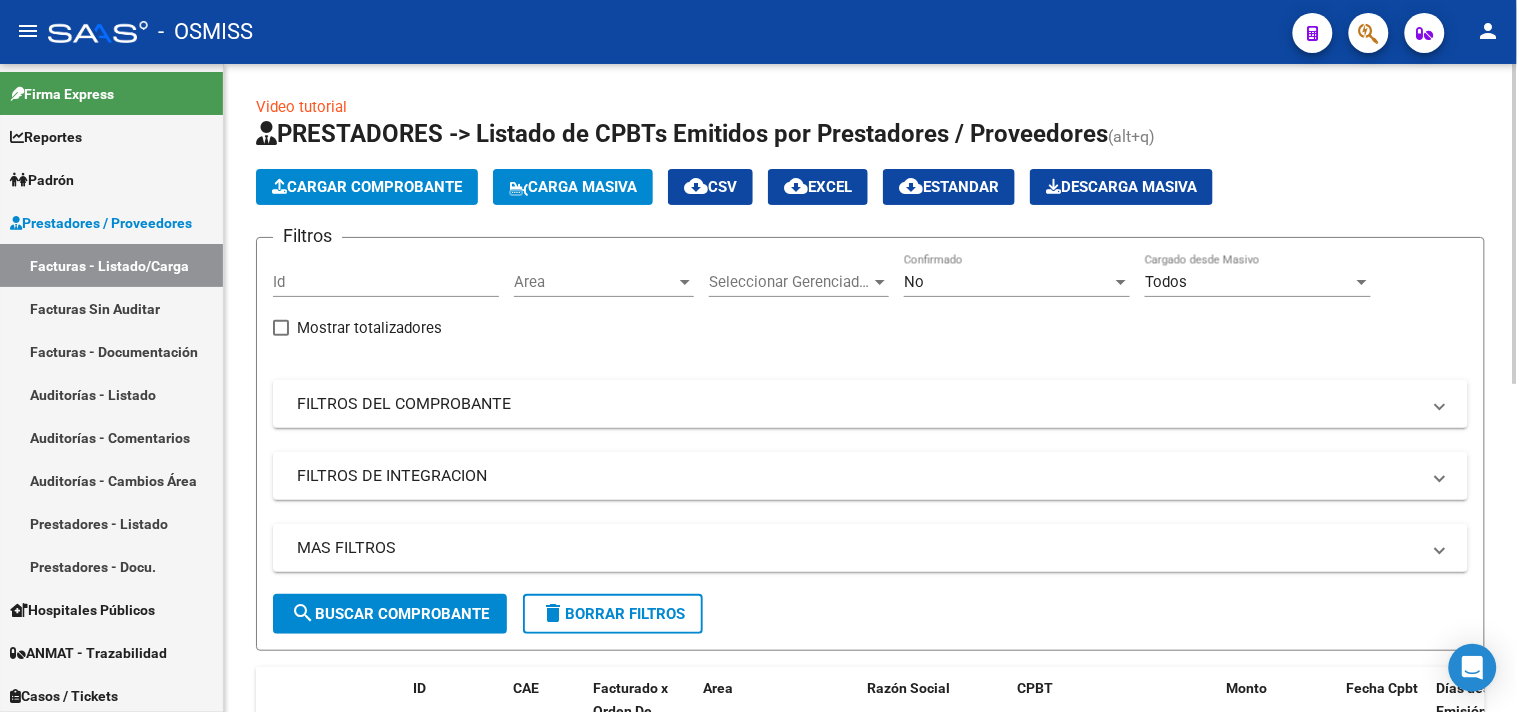 click on "Cargar Comprobante" 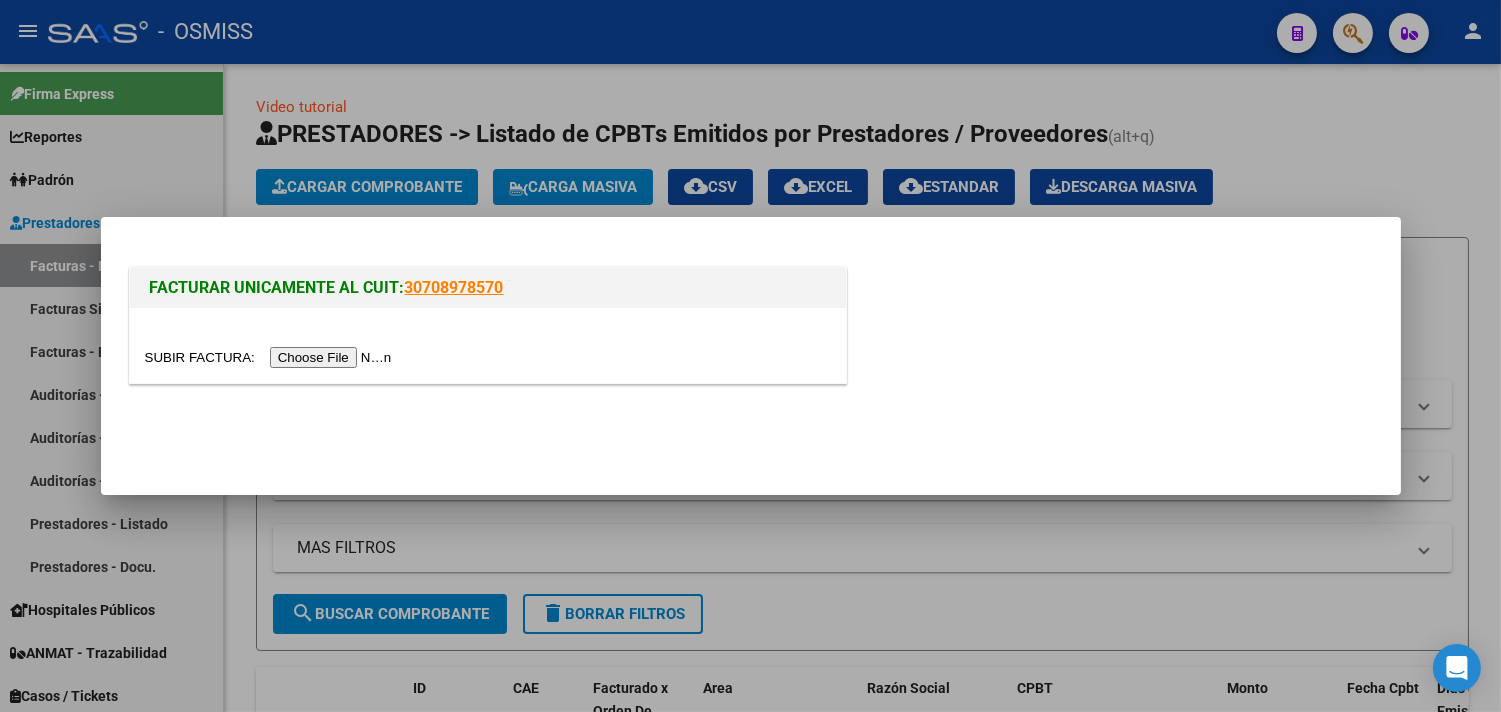 click at bounding box center (271, 357) 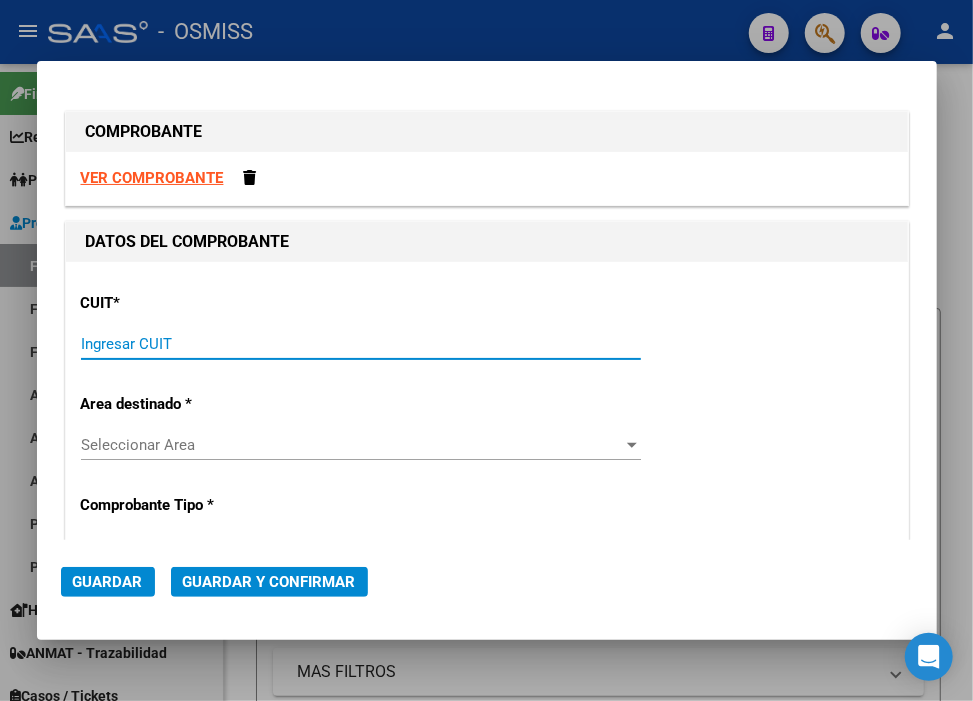 click on "Ingresar CUIT" at bounding box center (361, 344) 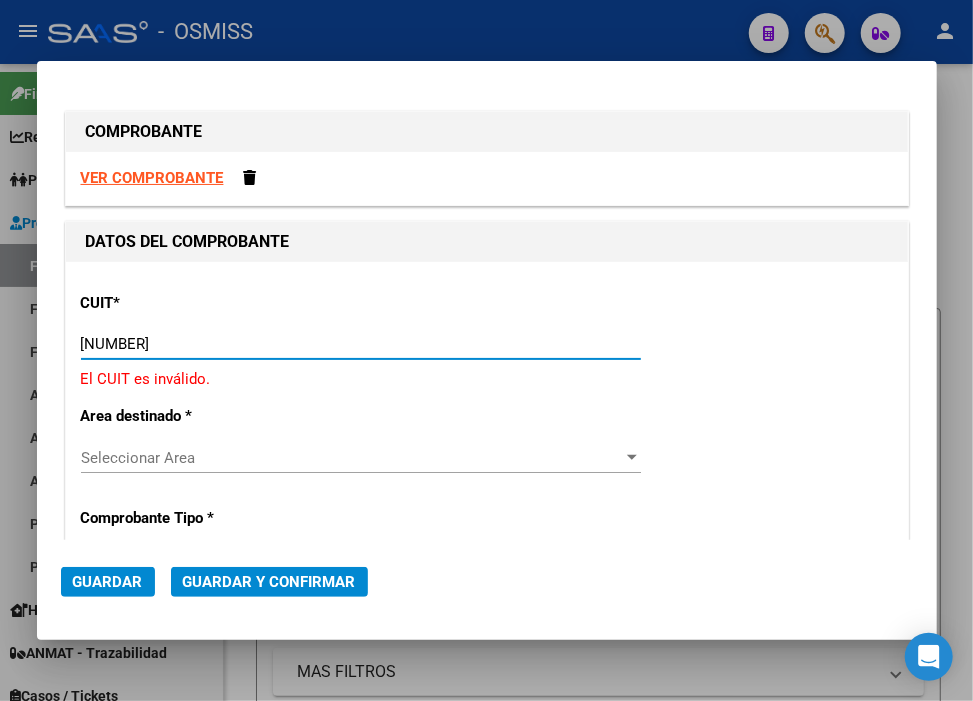 type on "30-71861570-0" 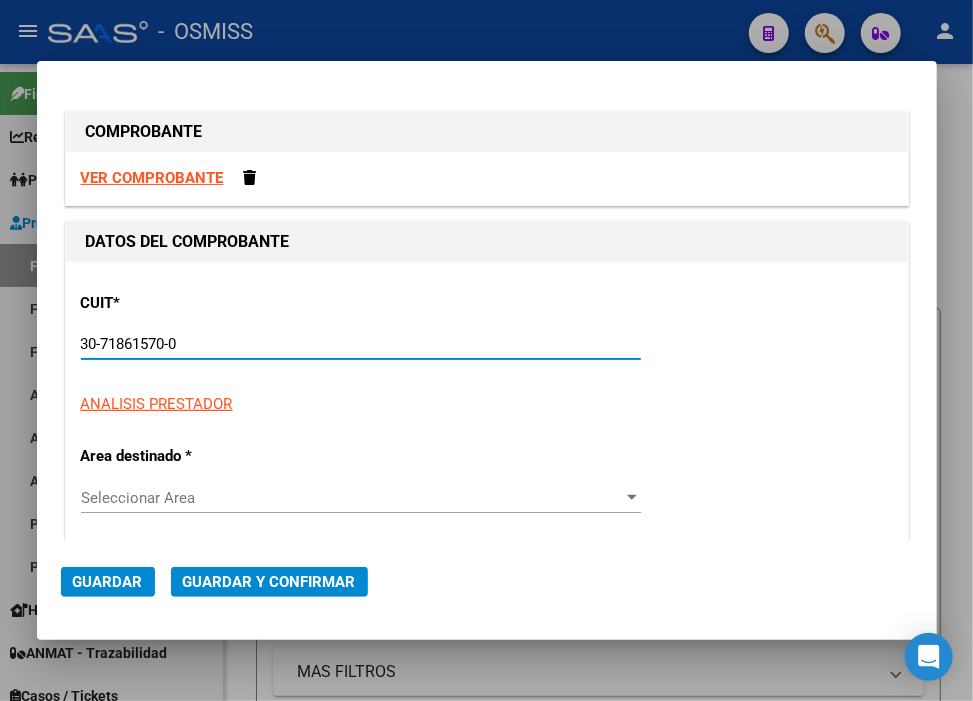 type on "0" 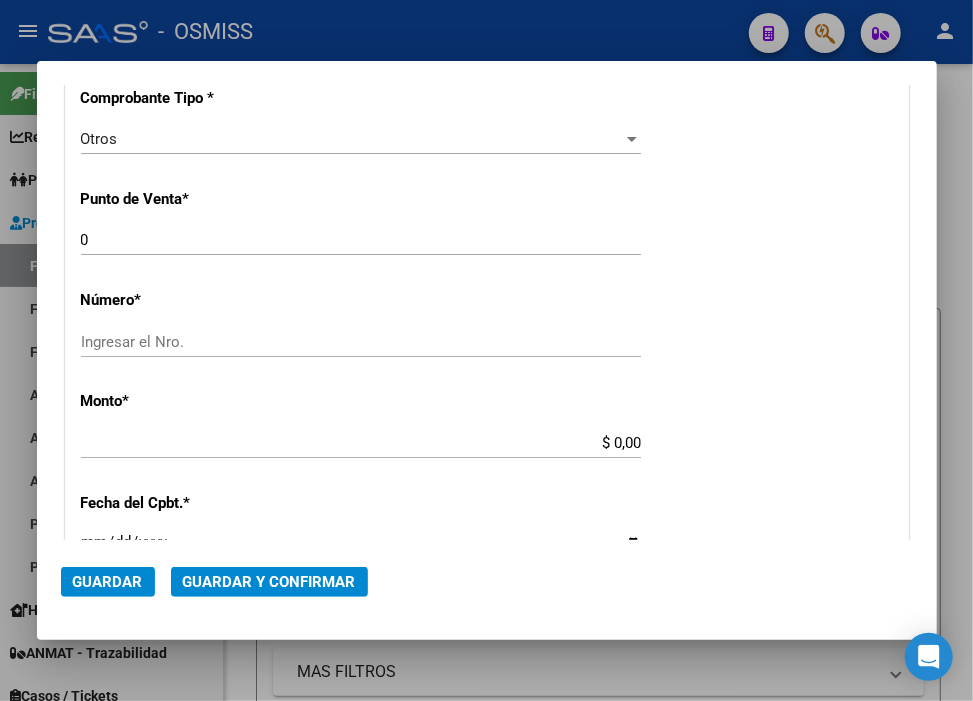 scroll, scrollTop: 555, scrollLeft: 0, axis: vertical 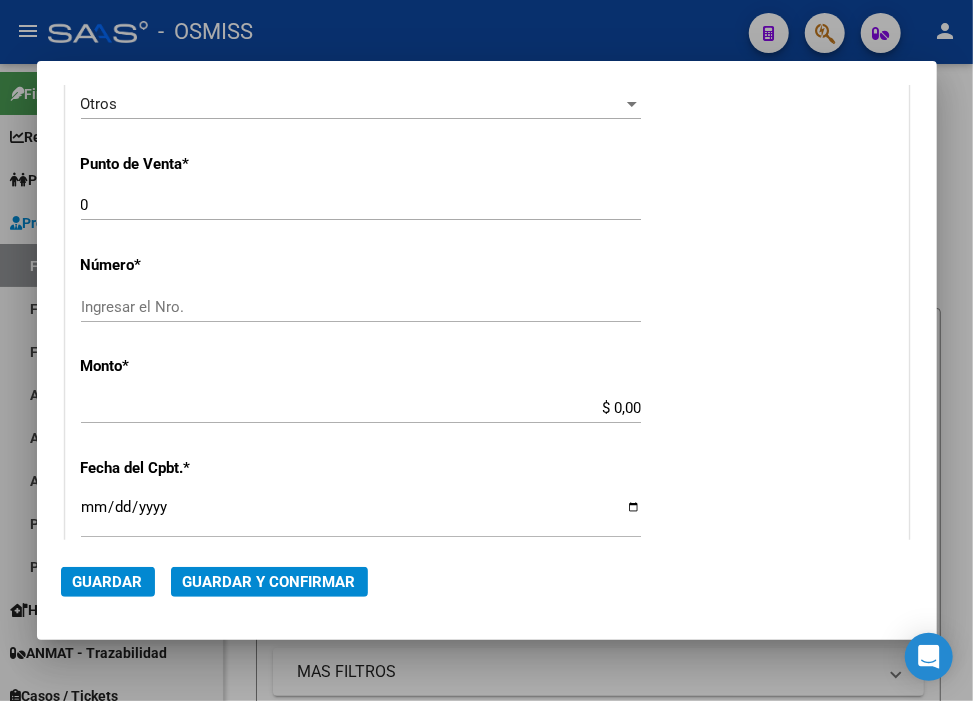 type on "30-71861570-0" 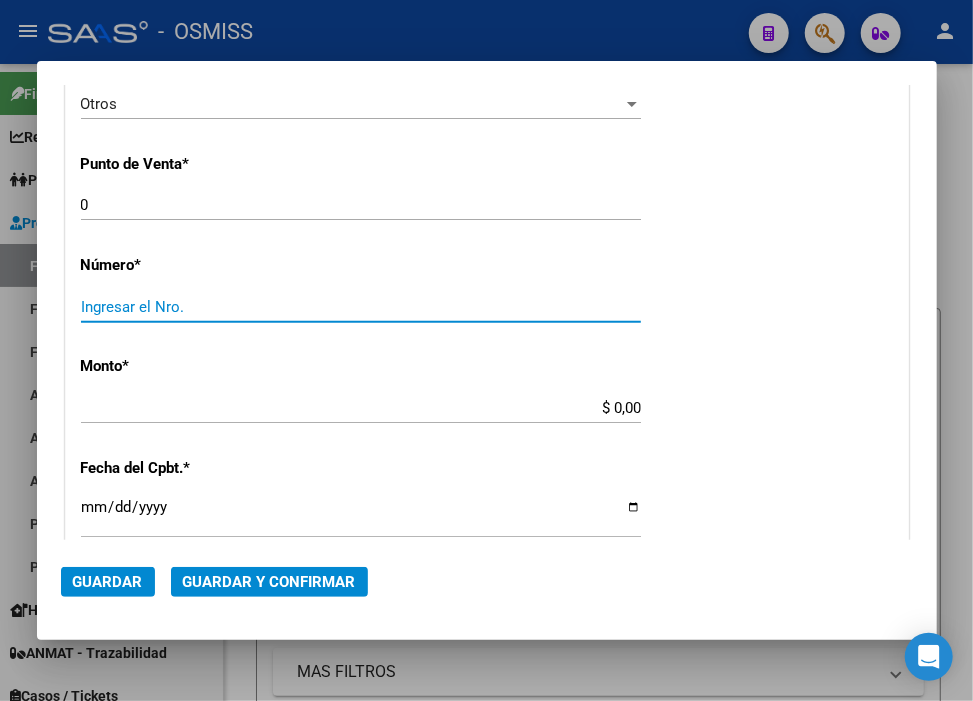 click on "Ingresar el Nro." at bounding box center [361, 307] 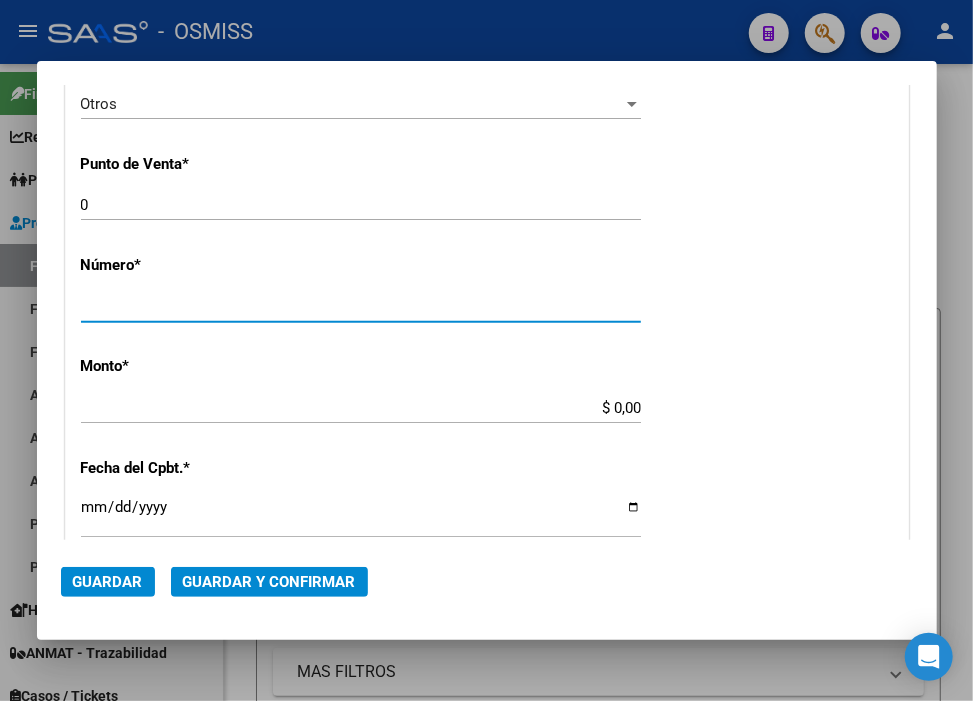 type on "[NUMBER]" 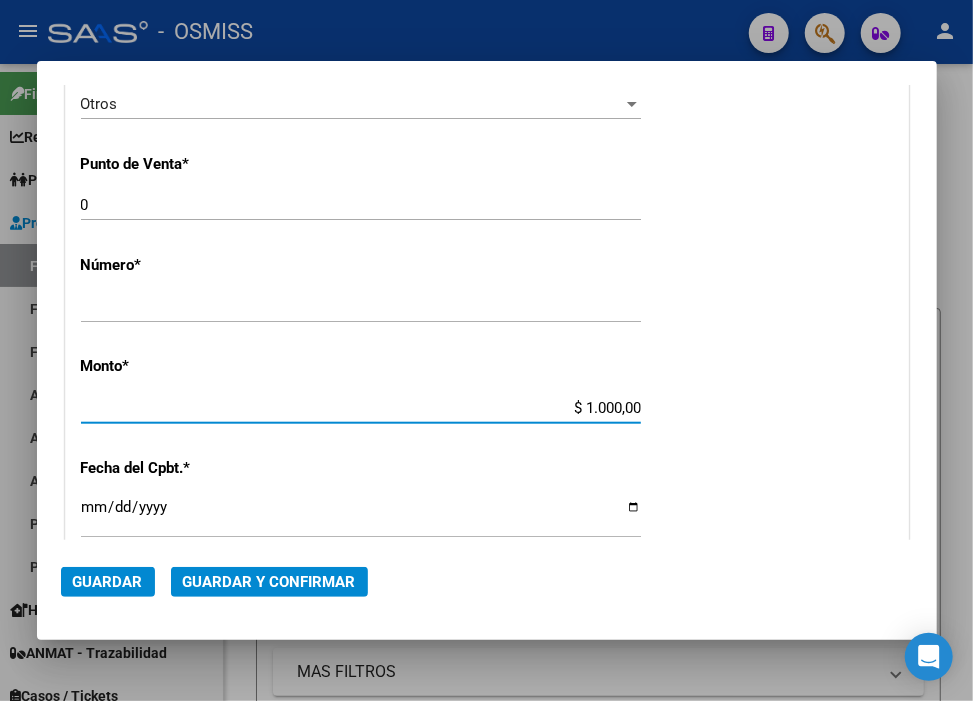 type on "$ 10.000,00" 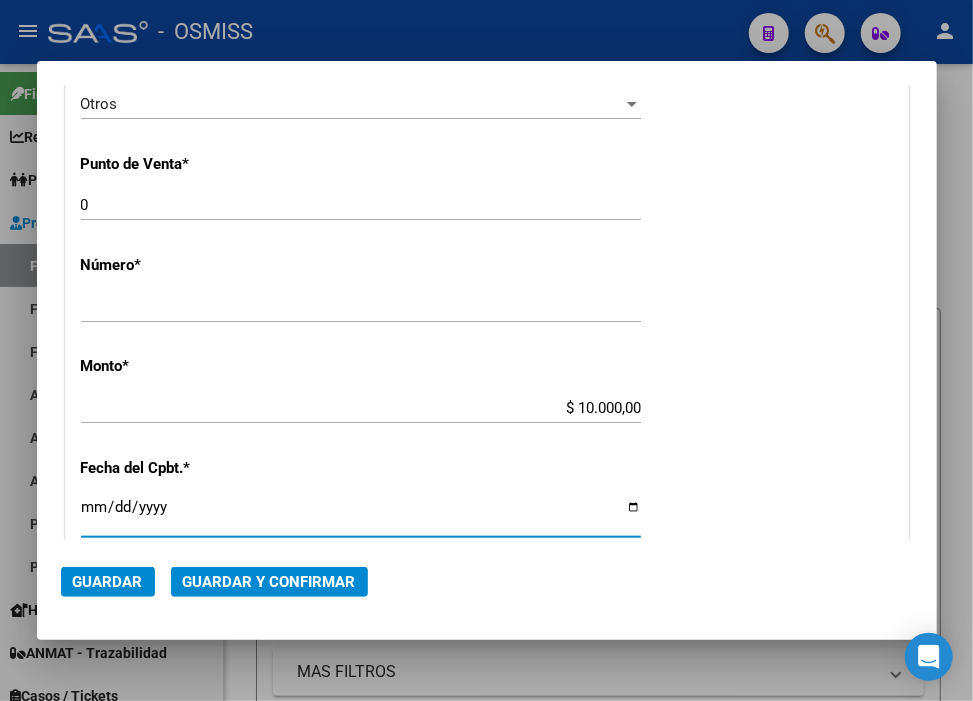 click on "Ingresar la fecha" at bounding box center [361, 515] 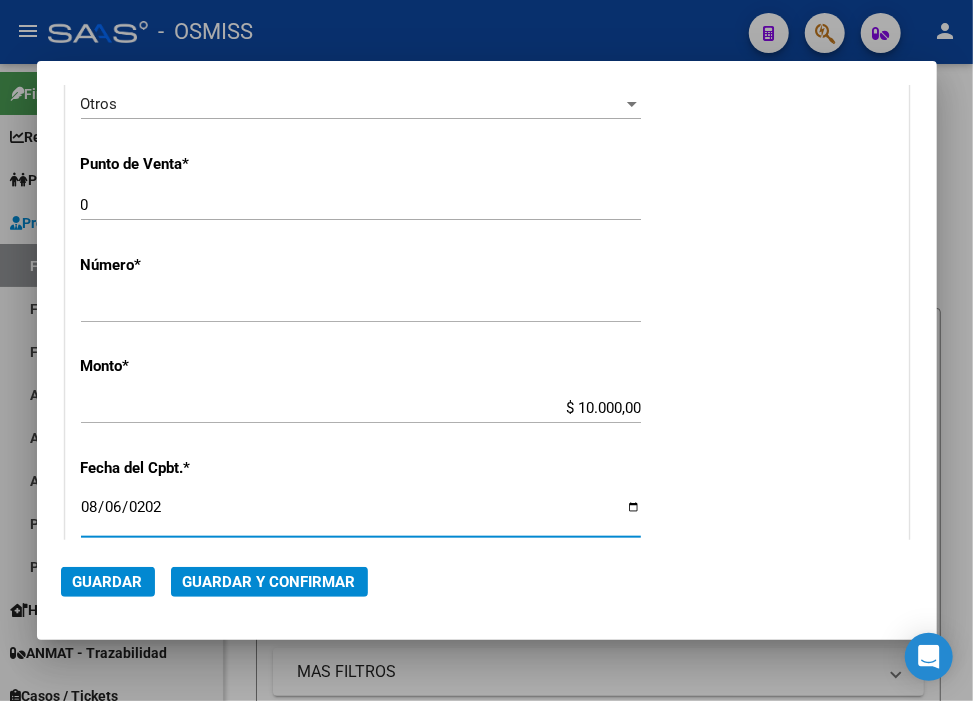 type on "2025-08-06" 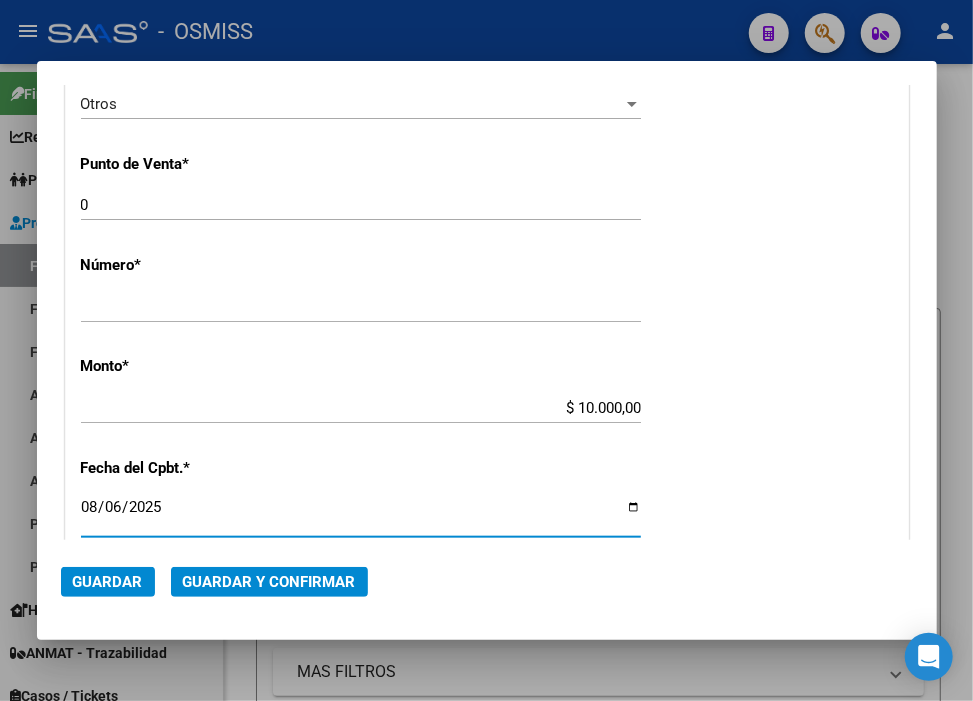 click on "Guardar y Confirmar" 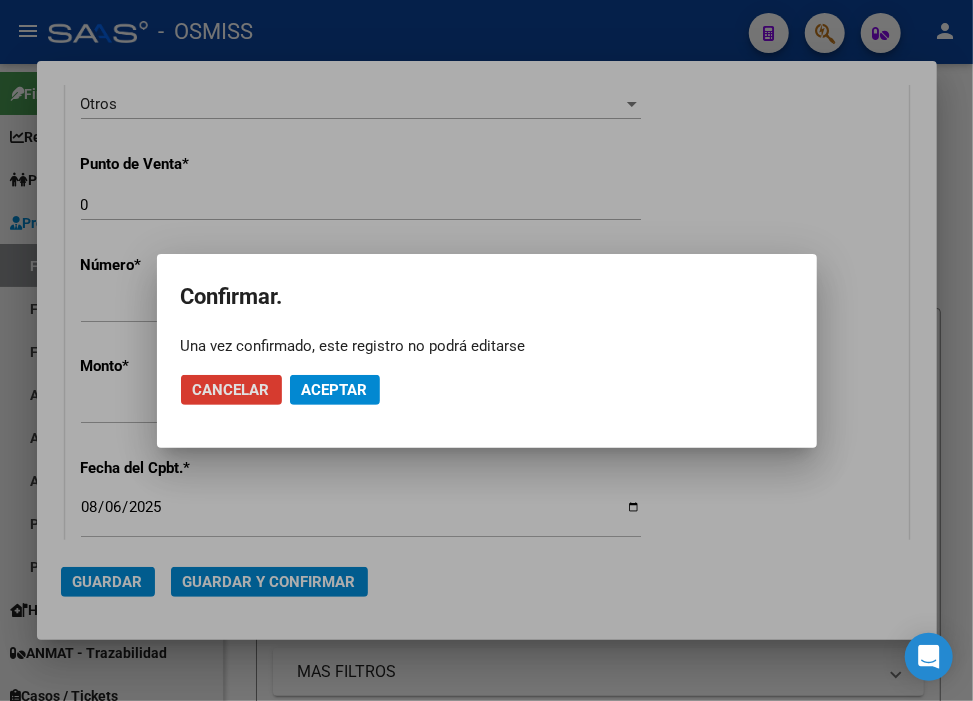 click on "Aceptar" 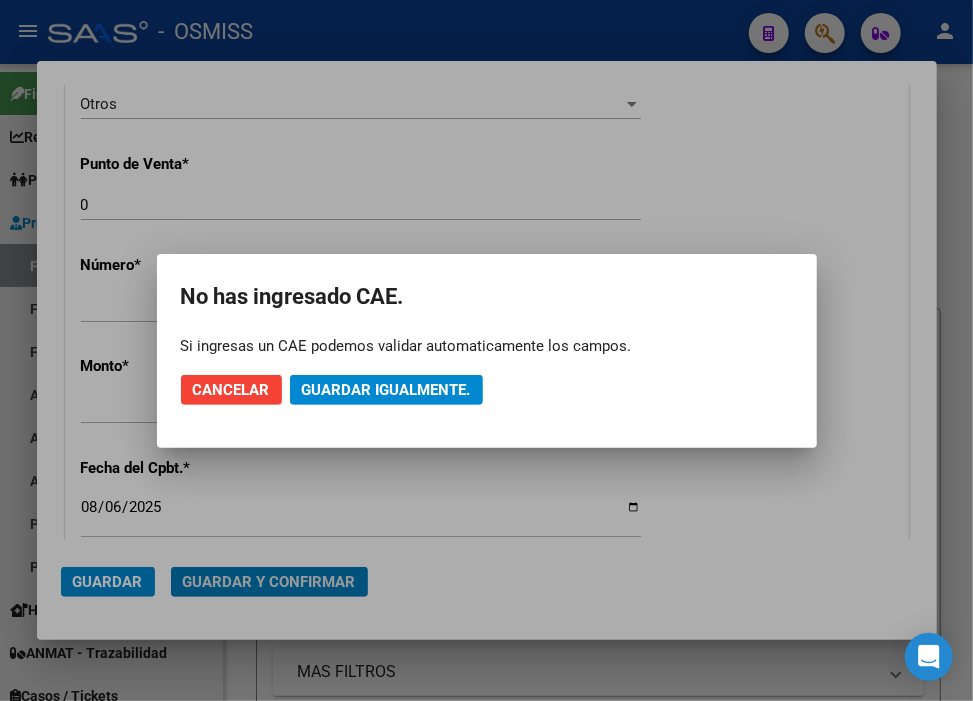 click on "Guardar igualmente." 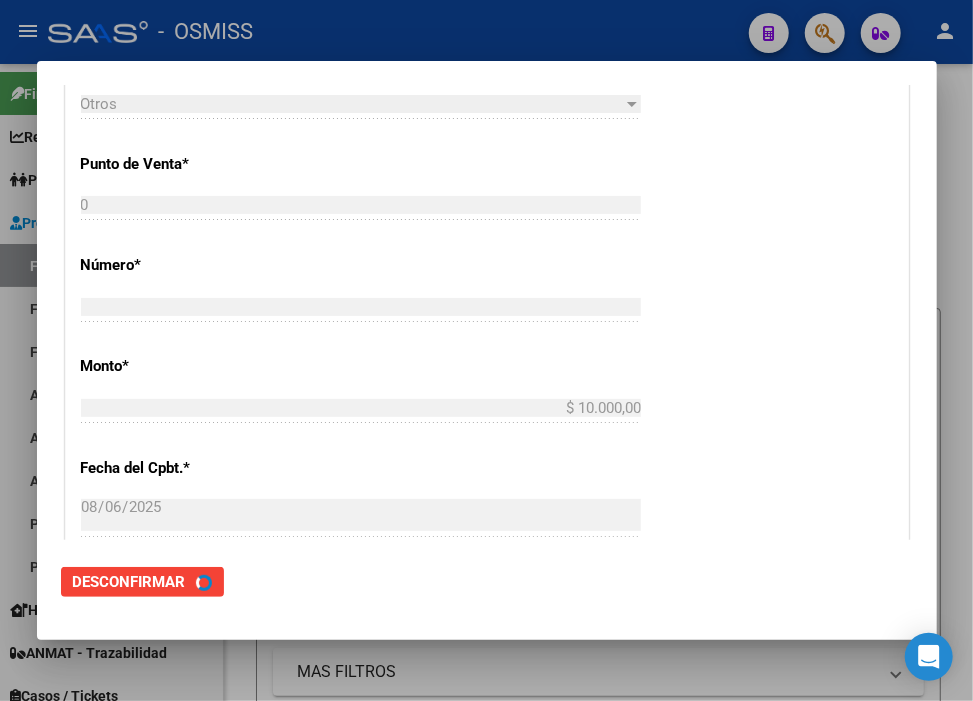 scroll, scrollTop: 0, scrollLeft: 0, axis: both 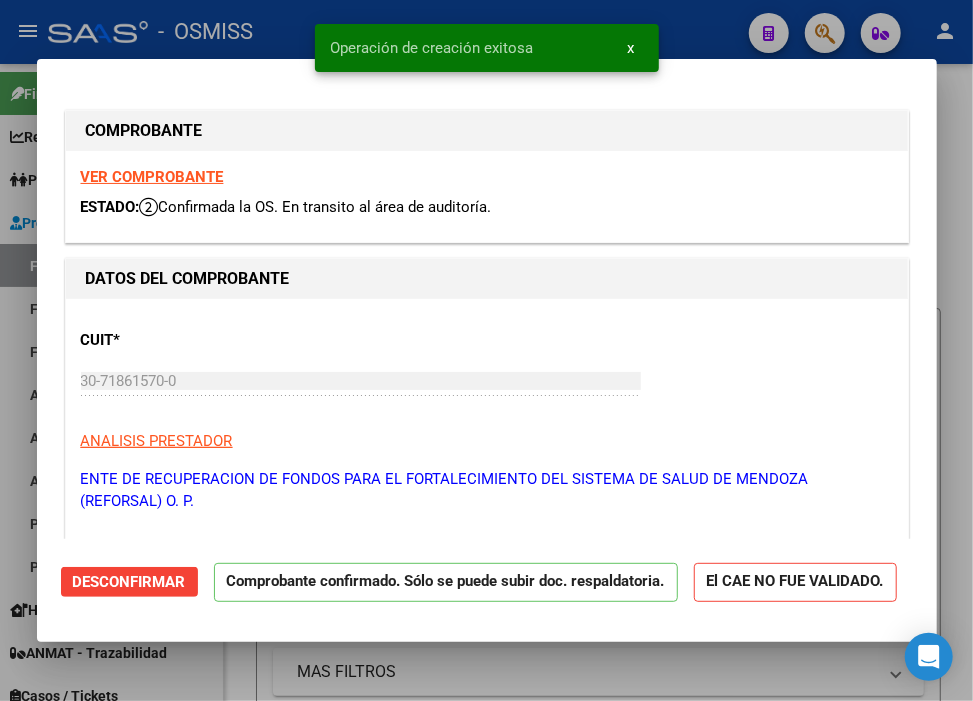 type on "2025-09-05" 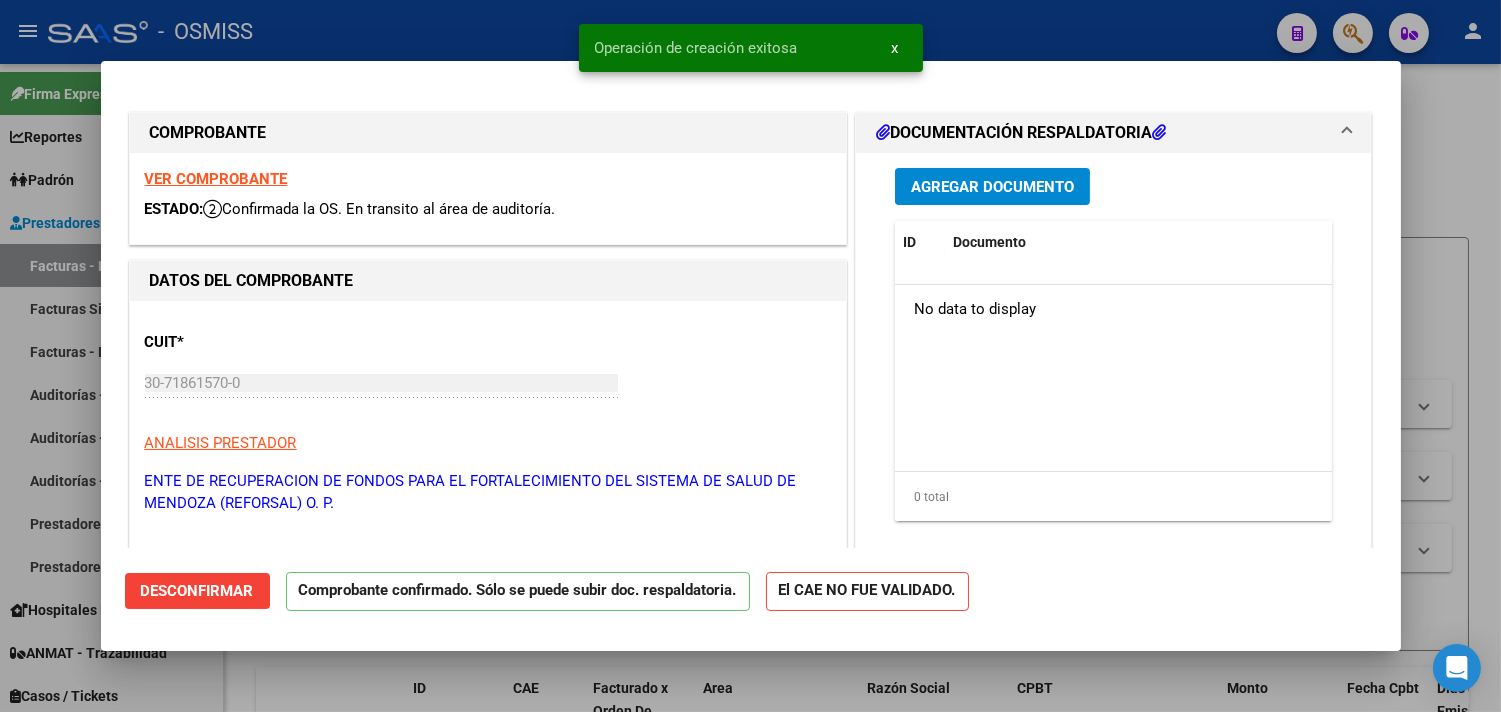 click at bounding box center (750, 356) 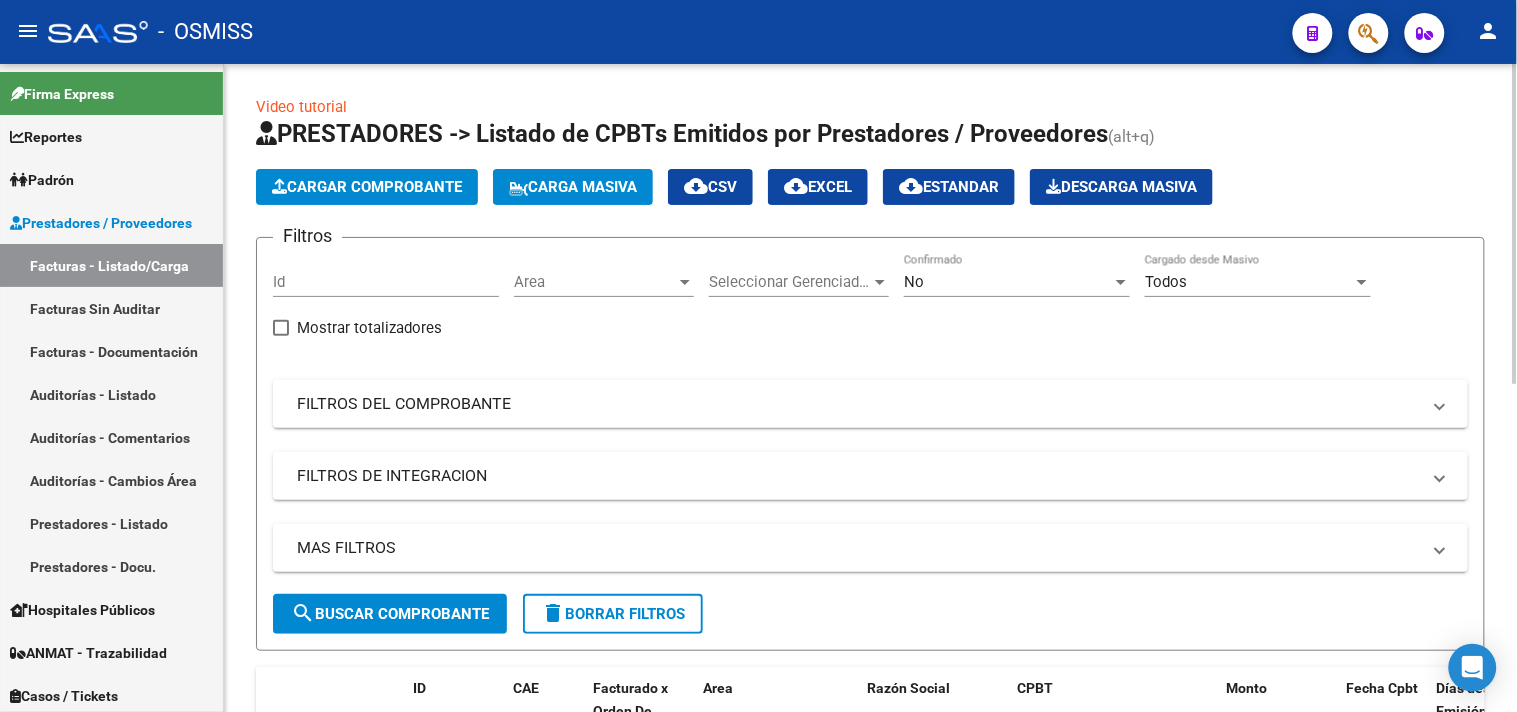 click on "Cargar Comprobante" 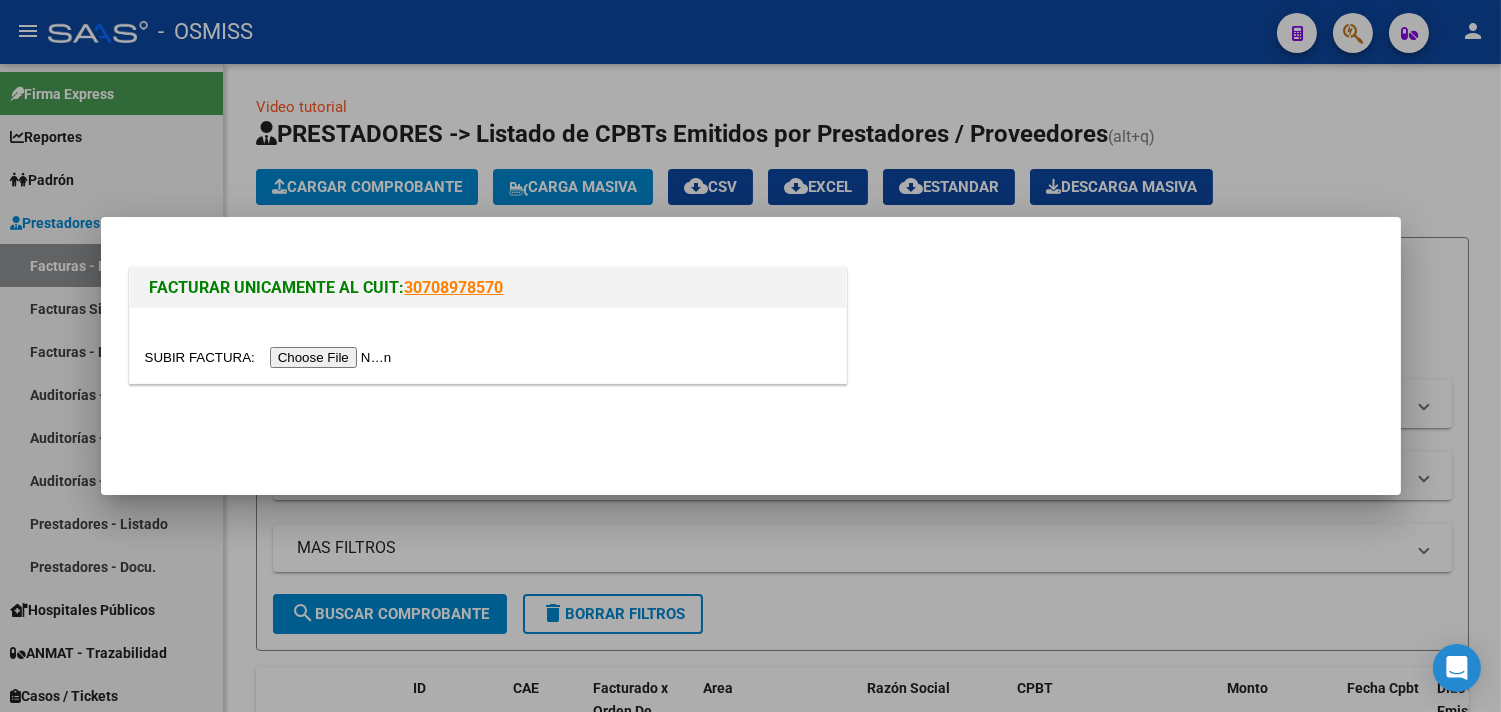 click at bounding box center [271, 357] 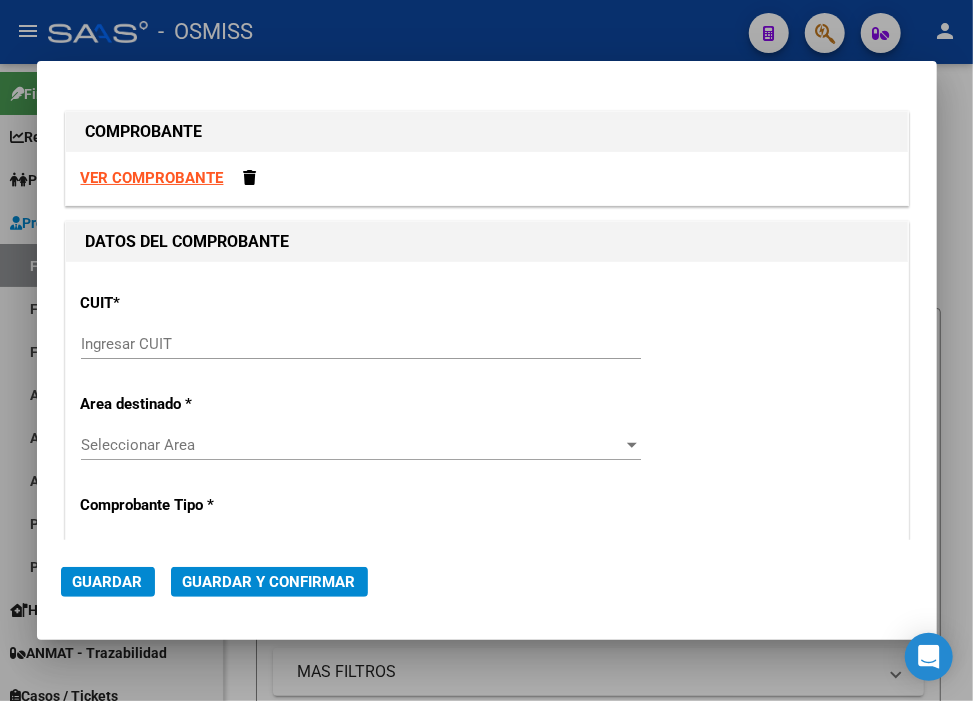 click on "Ingresar CUIT" at bounding box center (361, 344) 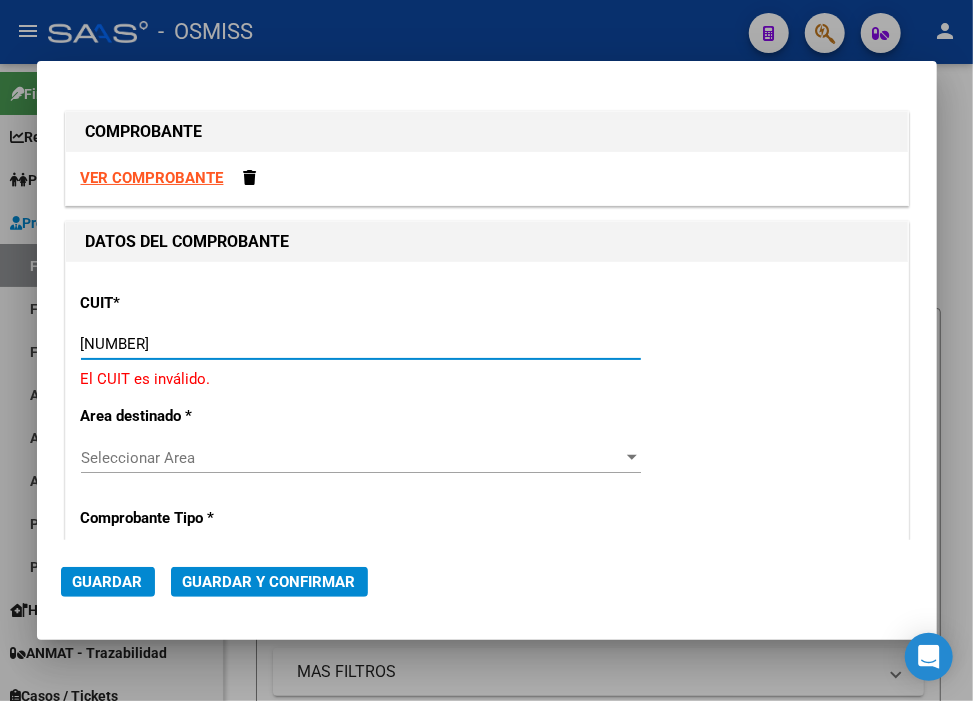 type on "30-71861570-0" 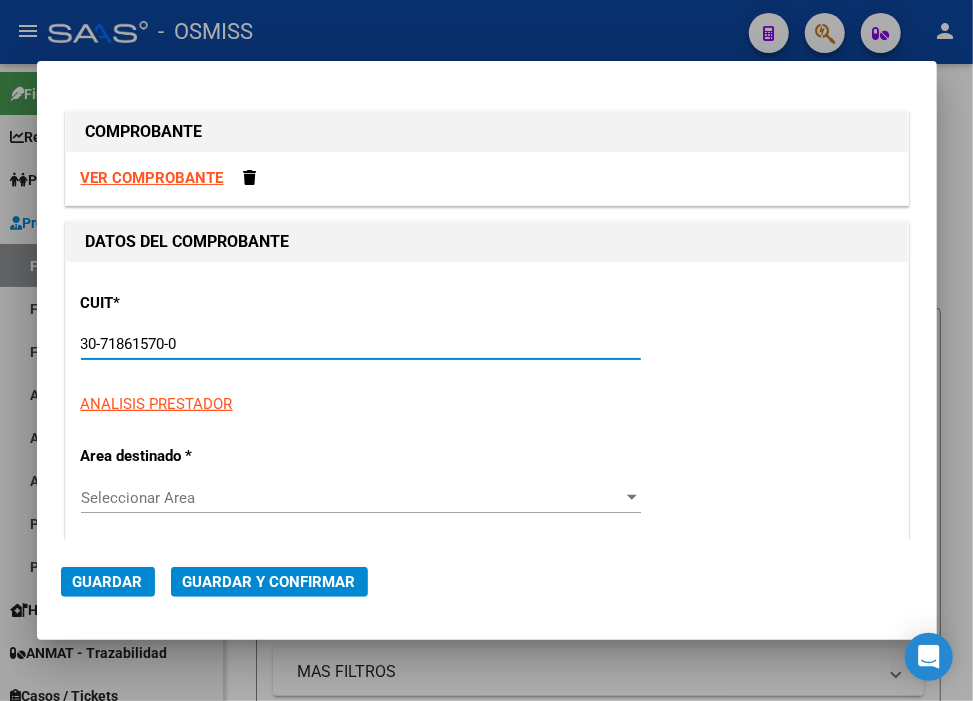 type on "0" 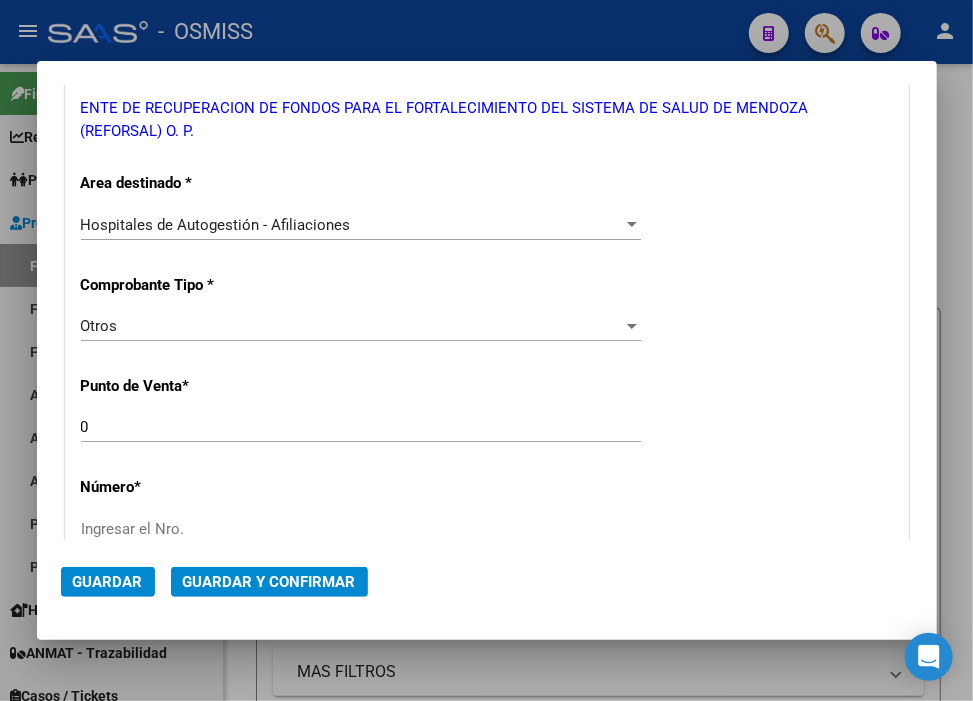 scroll, scrollTop: 444, scrollLeft: 0, axis: vertical 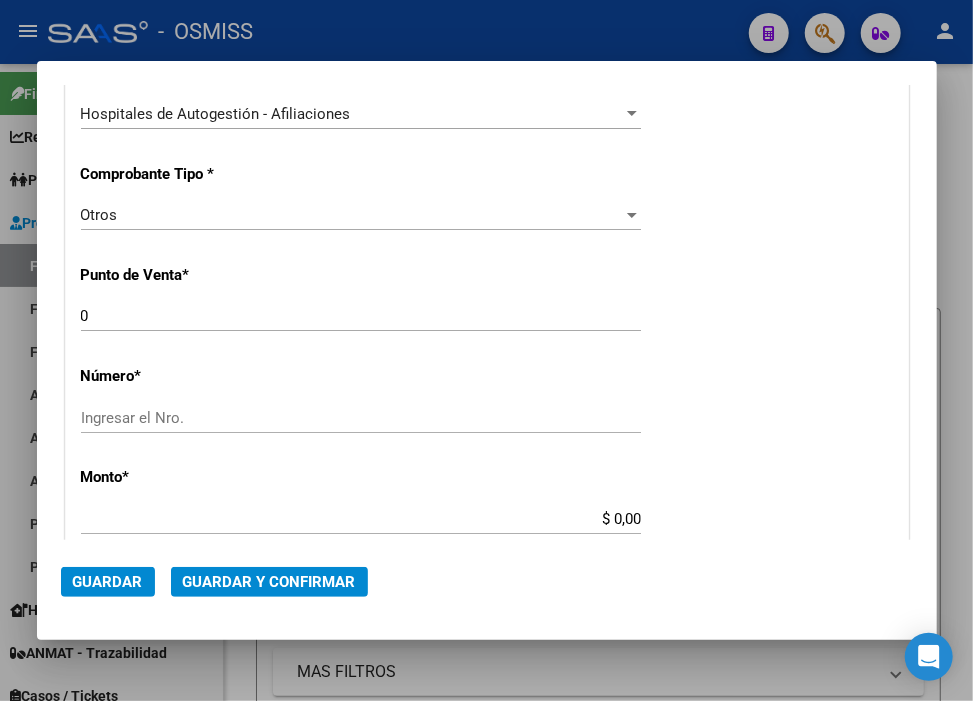 type on "30-71861570-0" 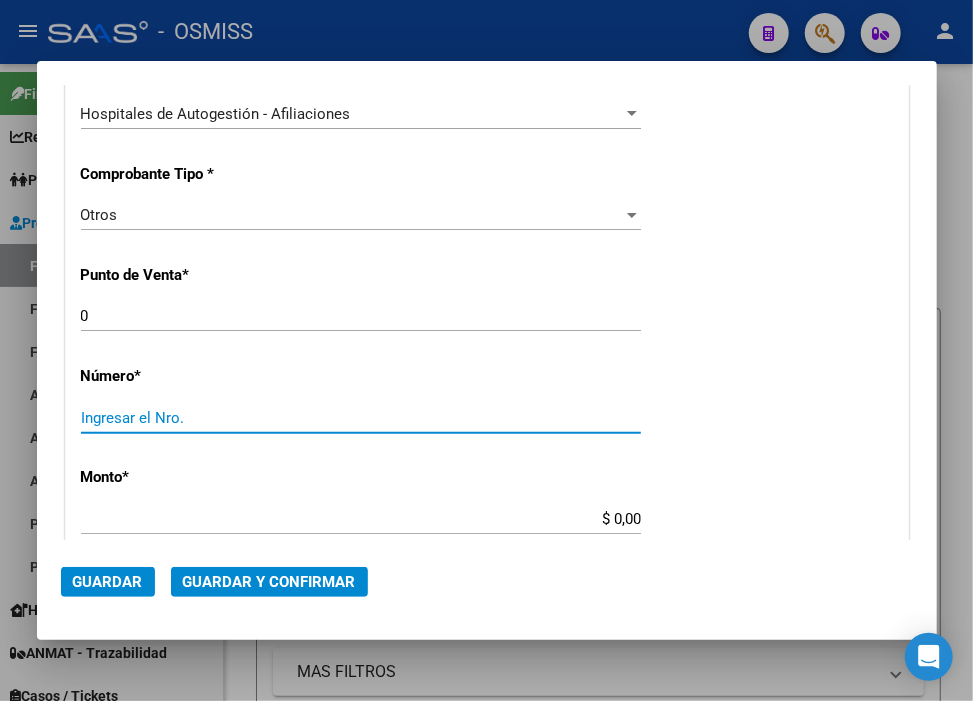 paste on "[NUMBER]" 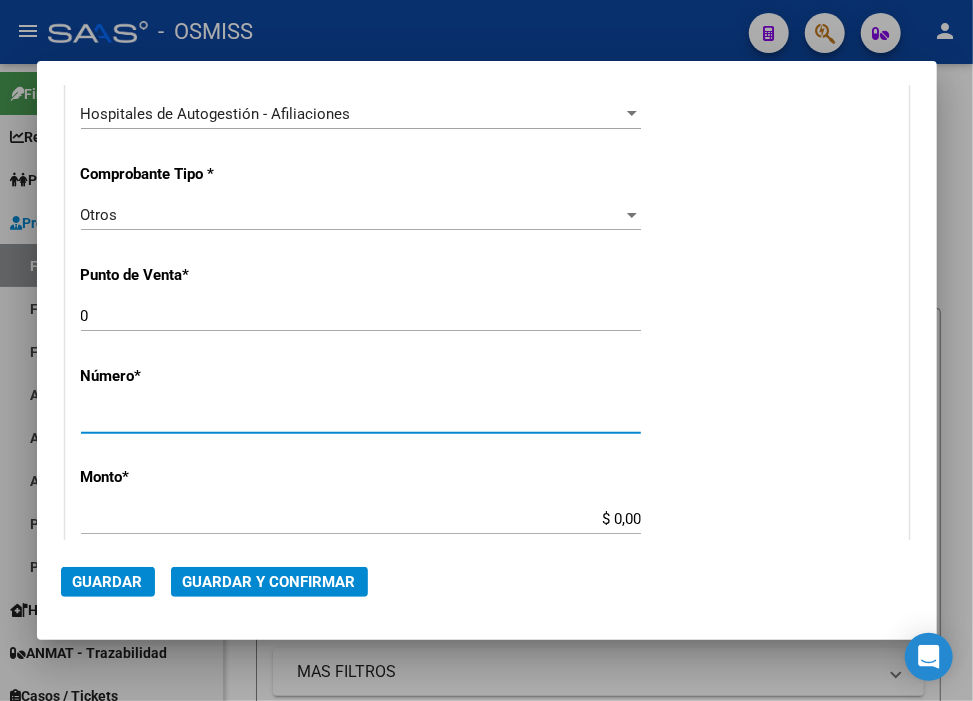 scroll, scrollTop: 555, scrollLeft: 0, axis: vertical 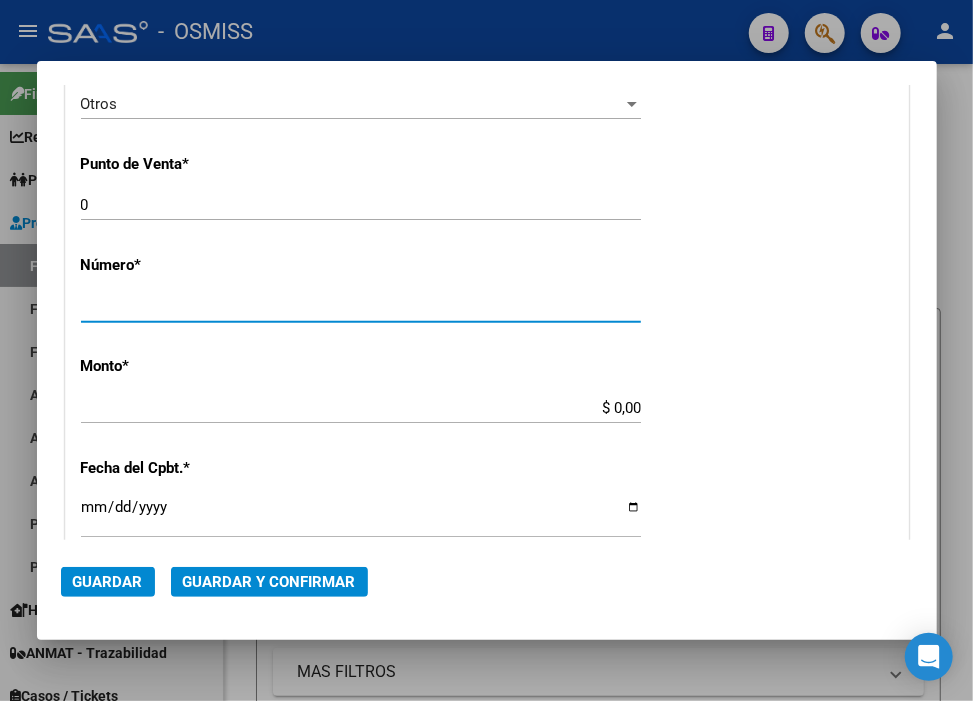 type on "[NUMBER]" 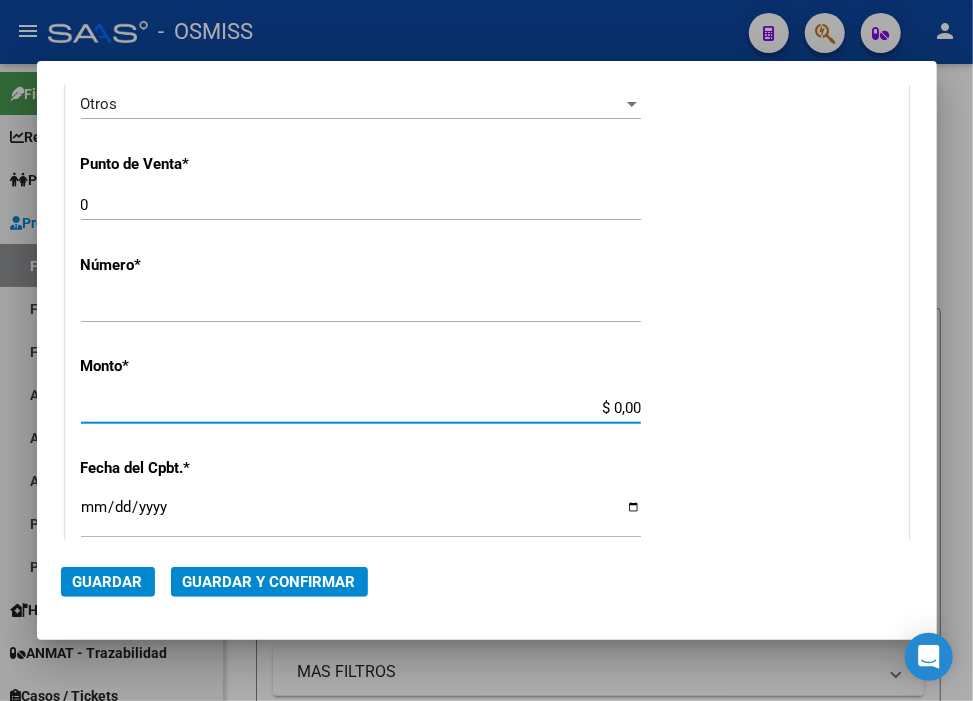click on "$ 0,00" at bounding box center (361, 408) 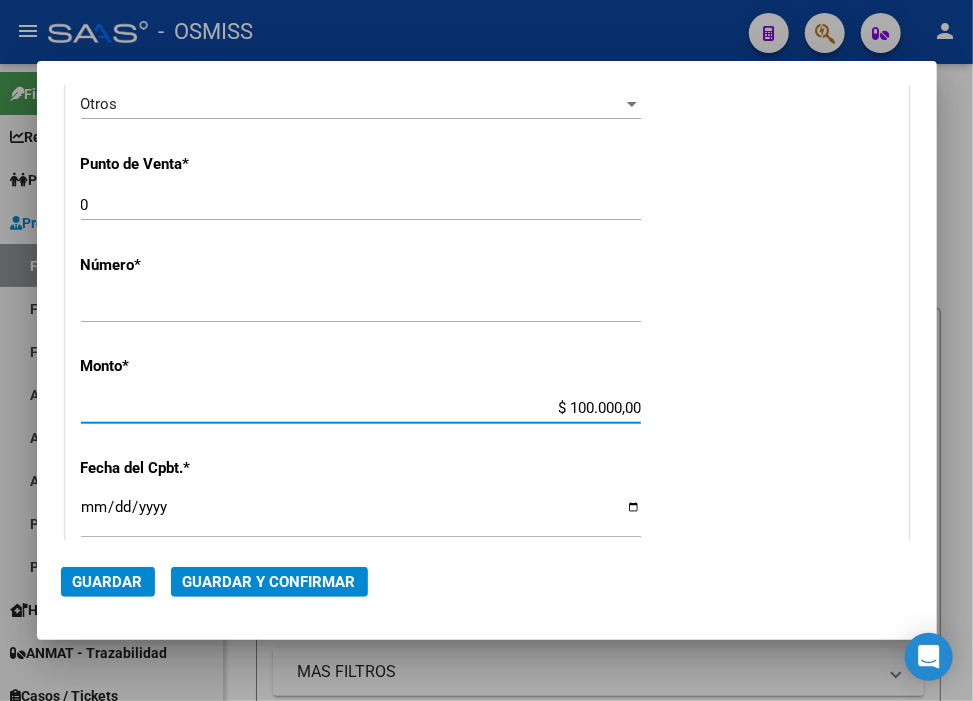 type on "$ 10.000,00" 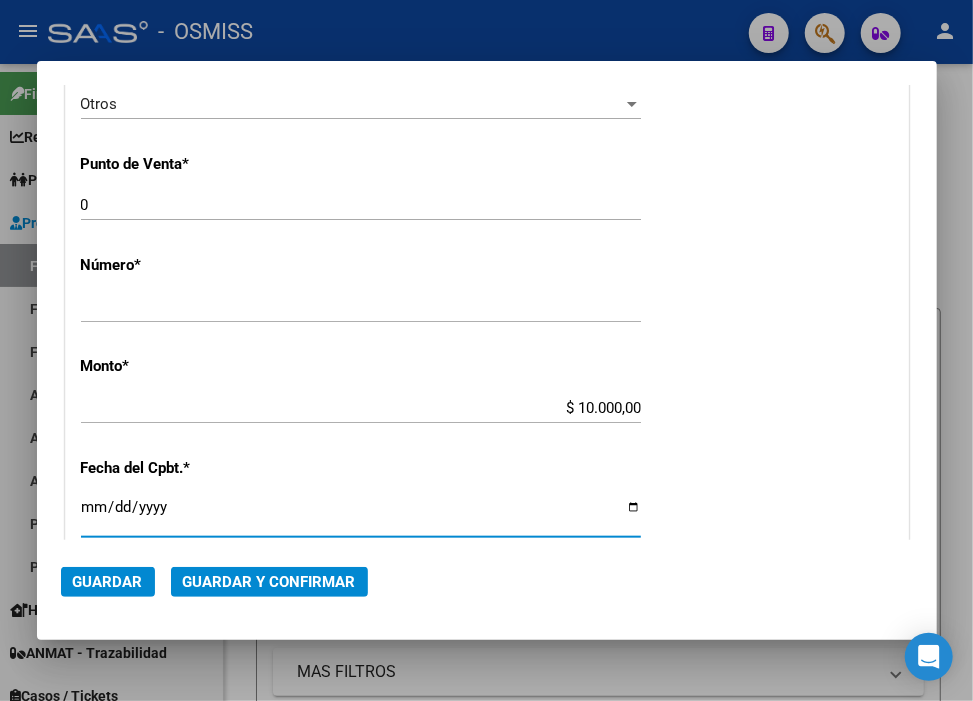 click on "Ingresar la fecha" at bounding box center (361, 515) 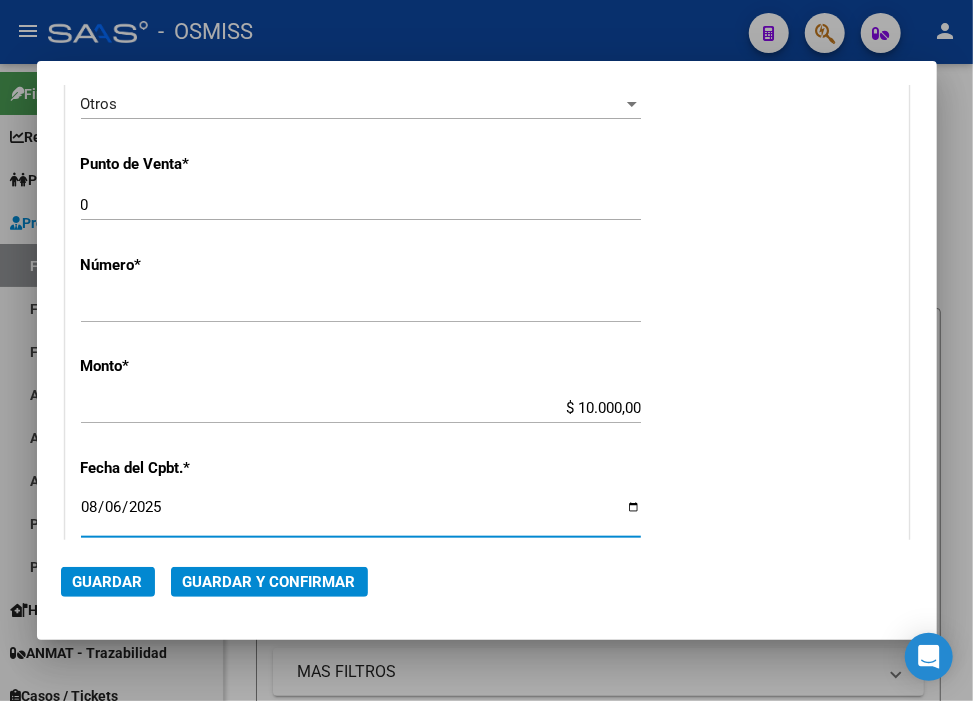 click on "CUIT  *   [NUMBER] Ingresar CUIT  ANALISIS PRESTADOR  ENTE DE RECUPERACION DE FONDOS PARA EL FORTALECIMIENTO DEL SISTEMA DE SALUD DE MENDOZA (REFORSAL) O. P.  ARCA Padrón  Area destinado * Hospitales de Autogestión - Afiliaciones Seleccionar Area  Comprobante Tipo * Otros Seleccionar Tipo Punto de Venta  *   0 Ingresar el Nro.  Número  *   [NUMBER] Ingresar el Nro.  Monto  *   $ 10.000,00 Ingresar el monto  Fecha del Cpbt.  *   [DATE] Ingresar la fecha  CAE / CAEA (no ingrese CAI)    Ingresar el CAE o CAEA (no ingrese CAI)  Fecha Recibido  *   [DATE] Ingresar la fecha  Fecha de Vencimiento    Ingresar la fecha  Ref. Externa    Ingresar la ref.  N° Liquidación    Ingresar el N° Liquidación" at bounding box center [487, 427] 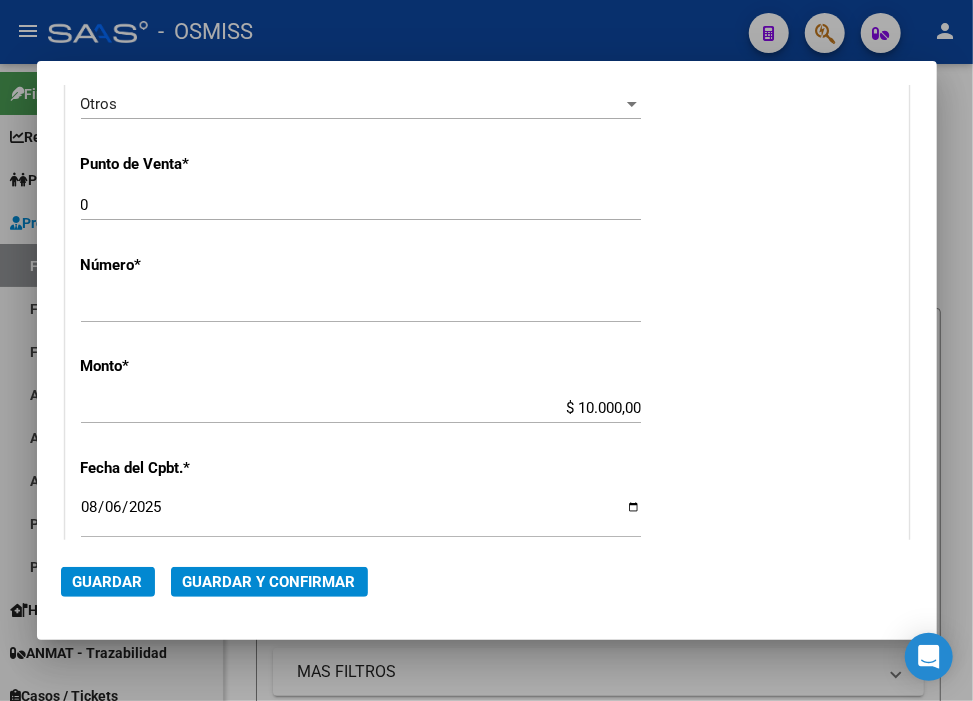 scroll, scrollTop: 666, scrollLeft: 0, axis: vertical 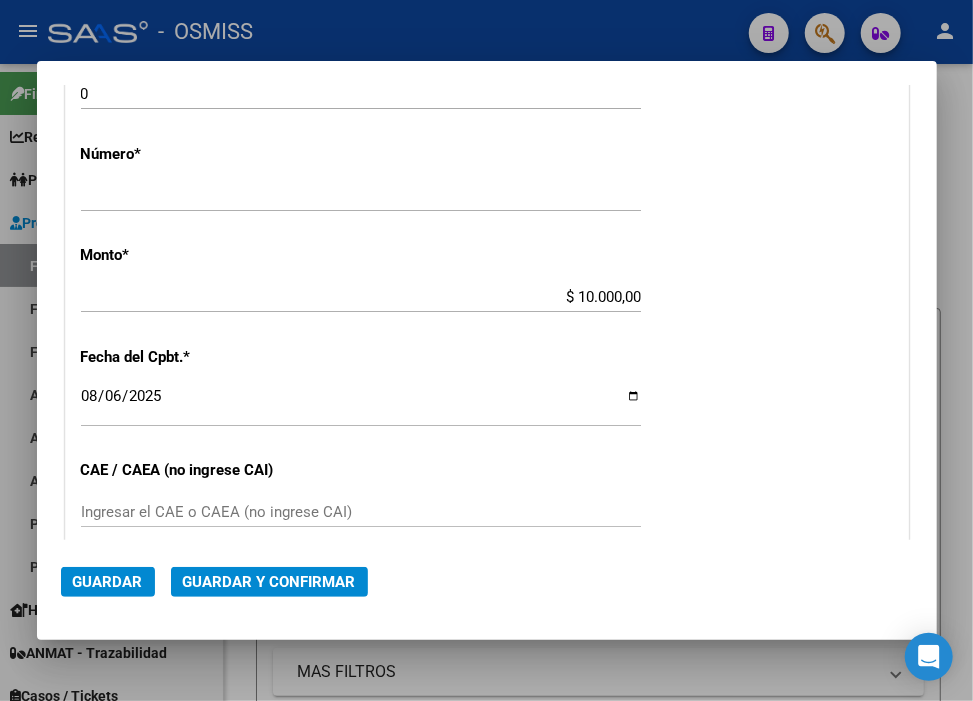 click on "Guardar y Confirmar" 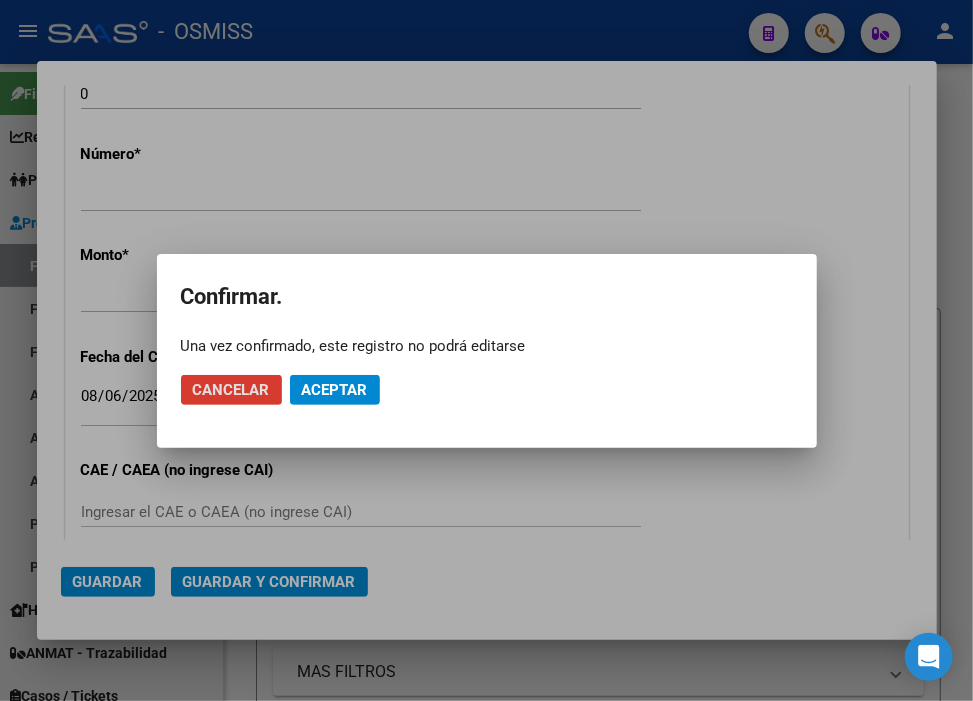 click on "Aceptar" 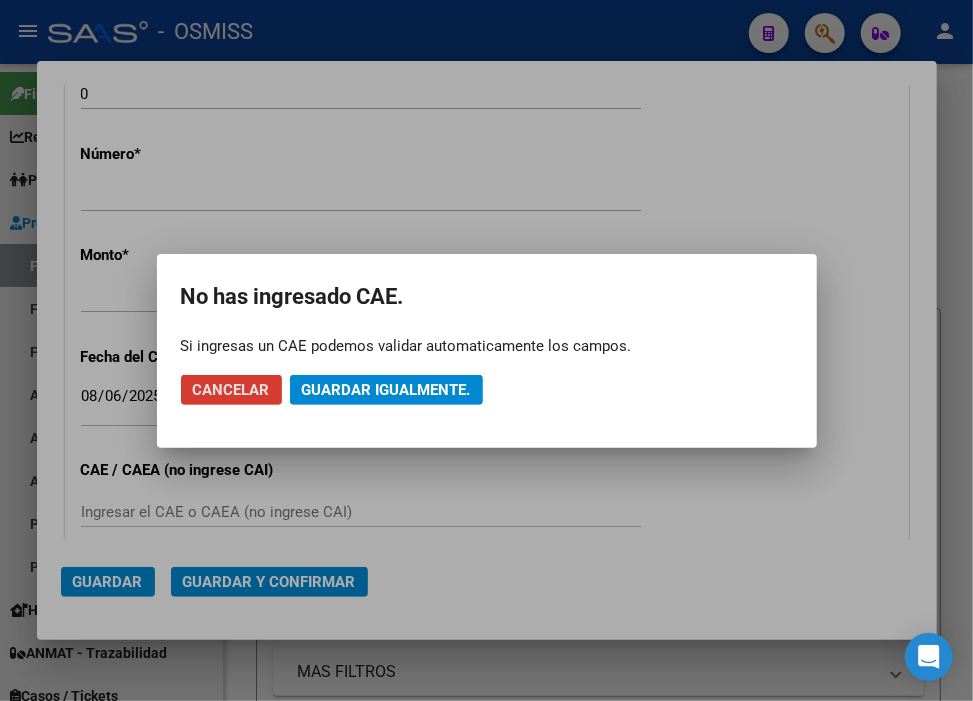 click on "Guardar igualmente." 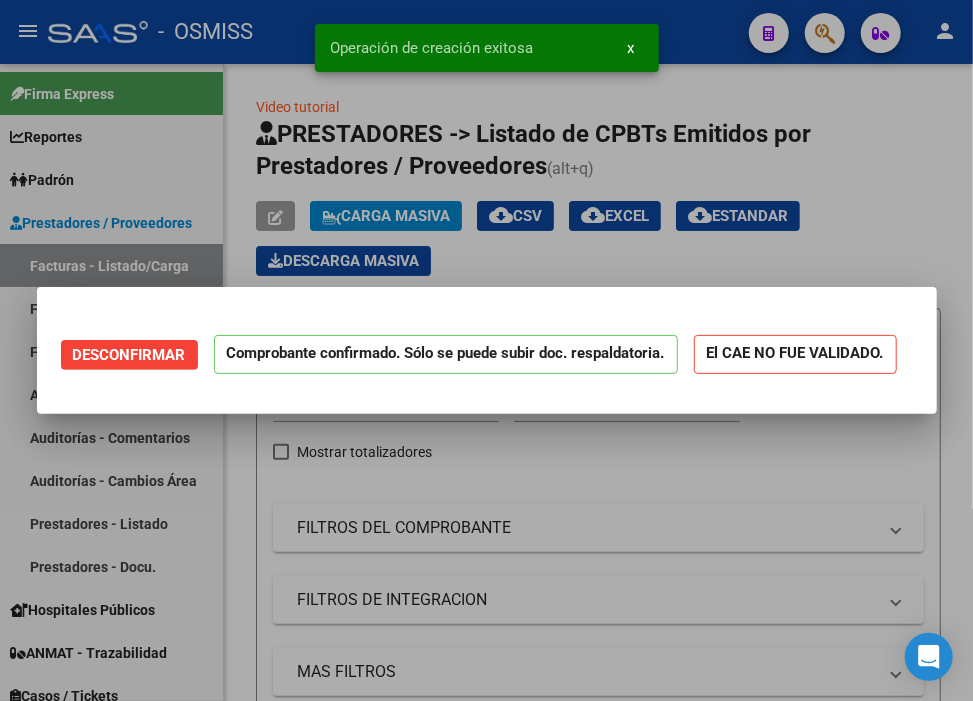 scroll, scrollTop: 0, scrollLeft: 0, axis: both 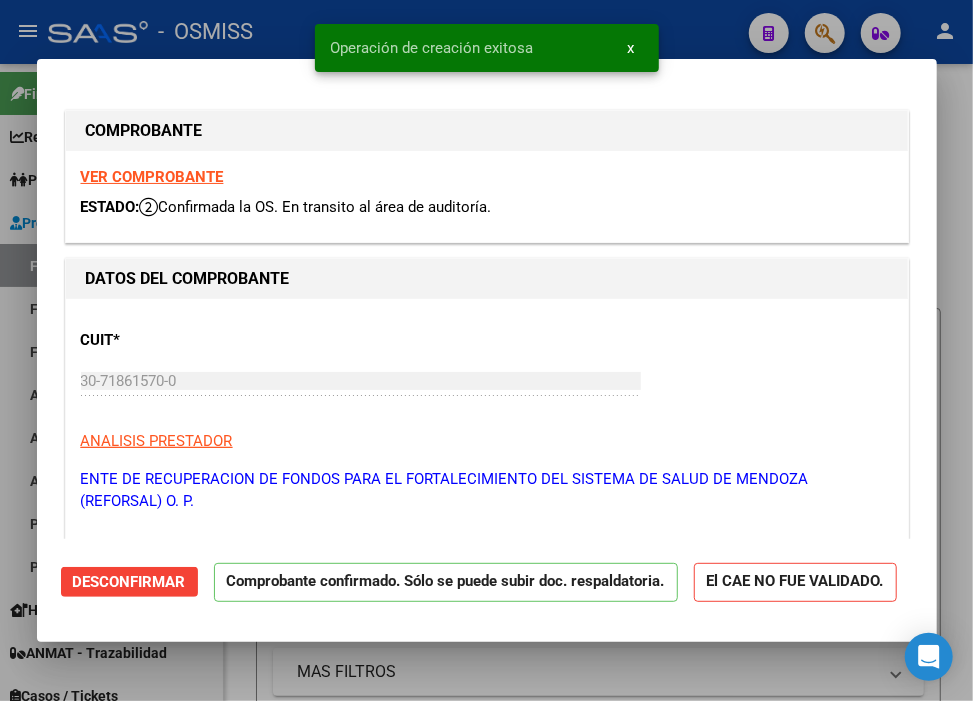 type on "2025-09-05" 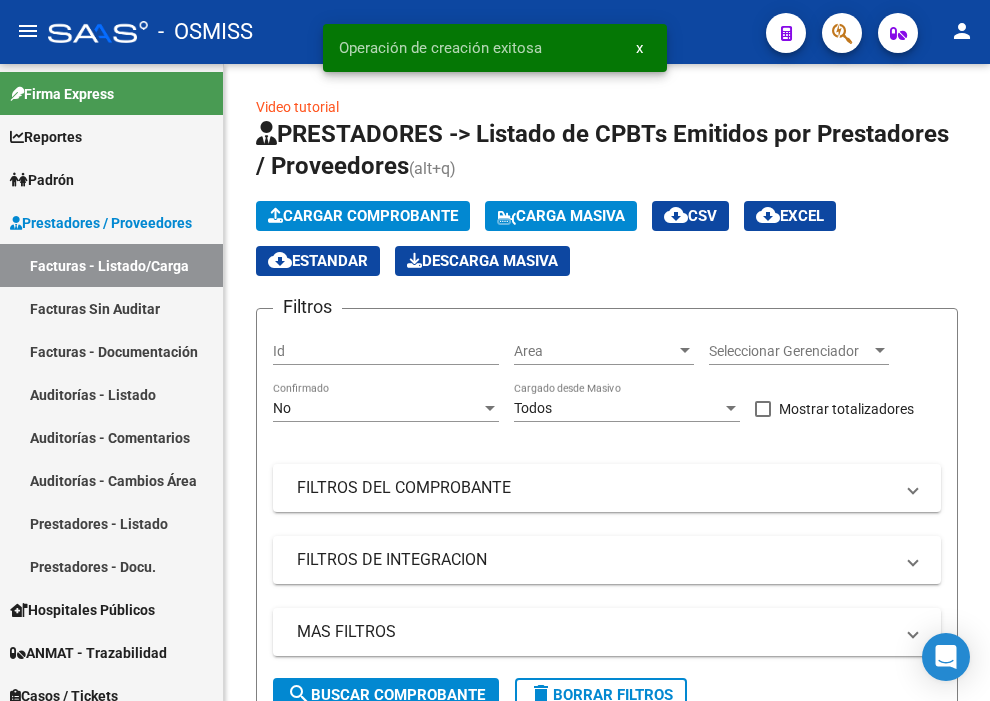click on "-   OSMISS" 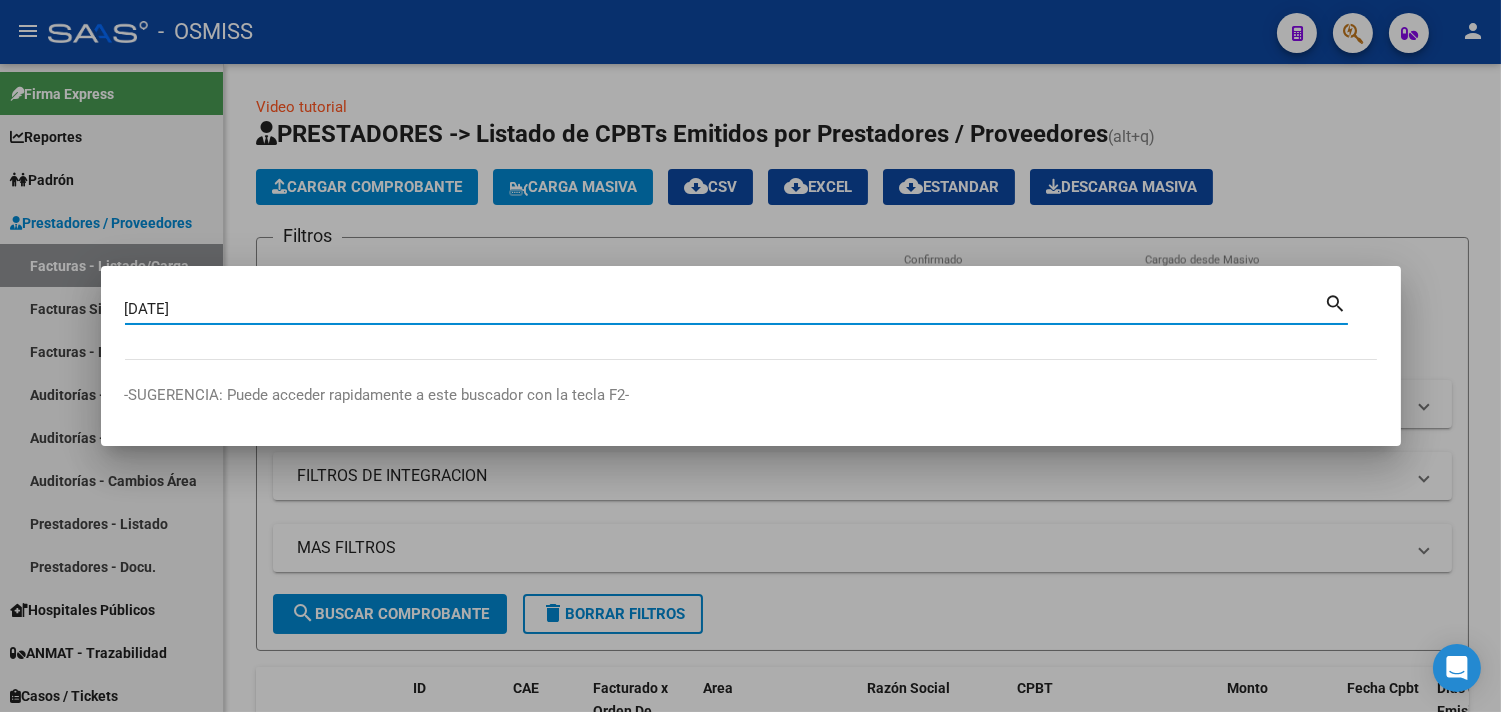 type on "[DATE]" 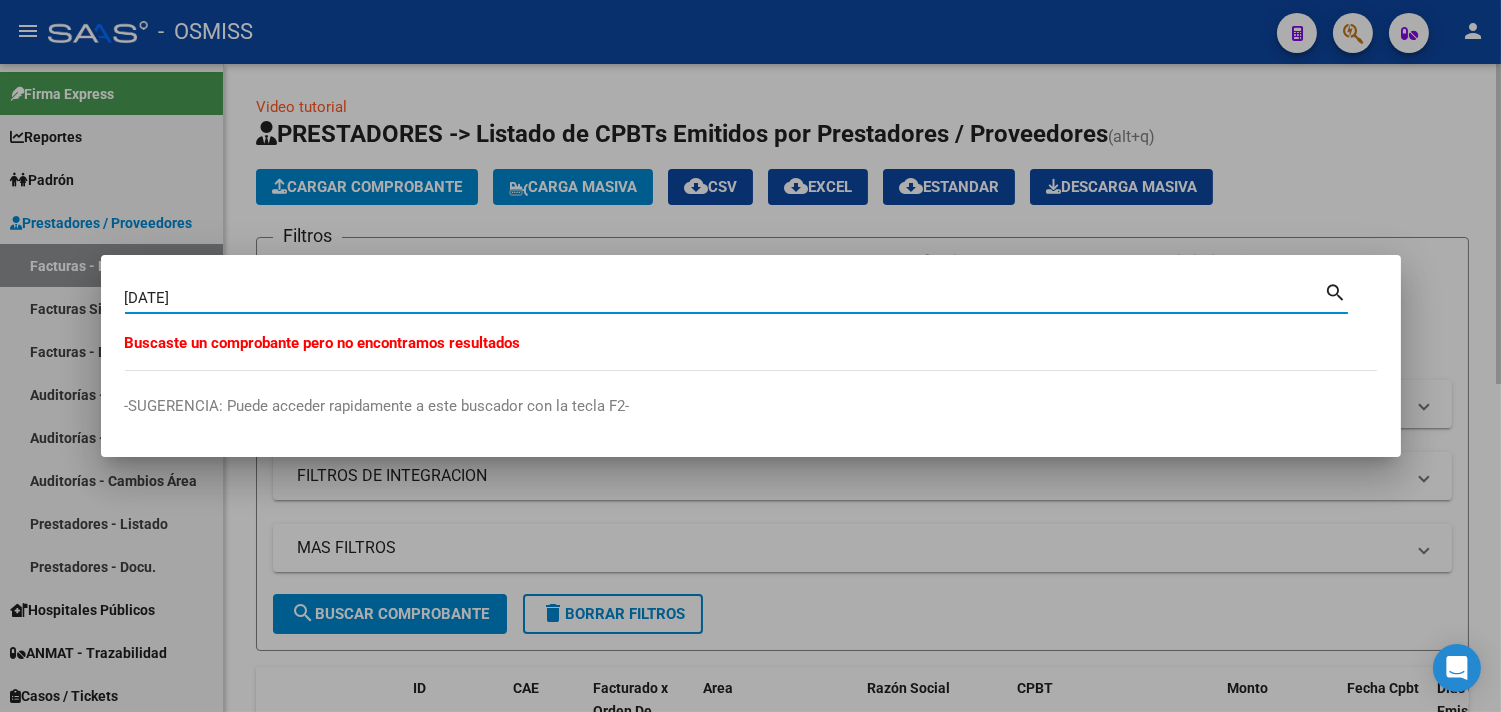 click at bounding box center [750, 356] 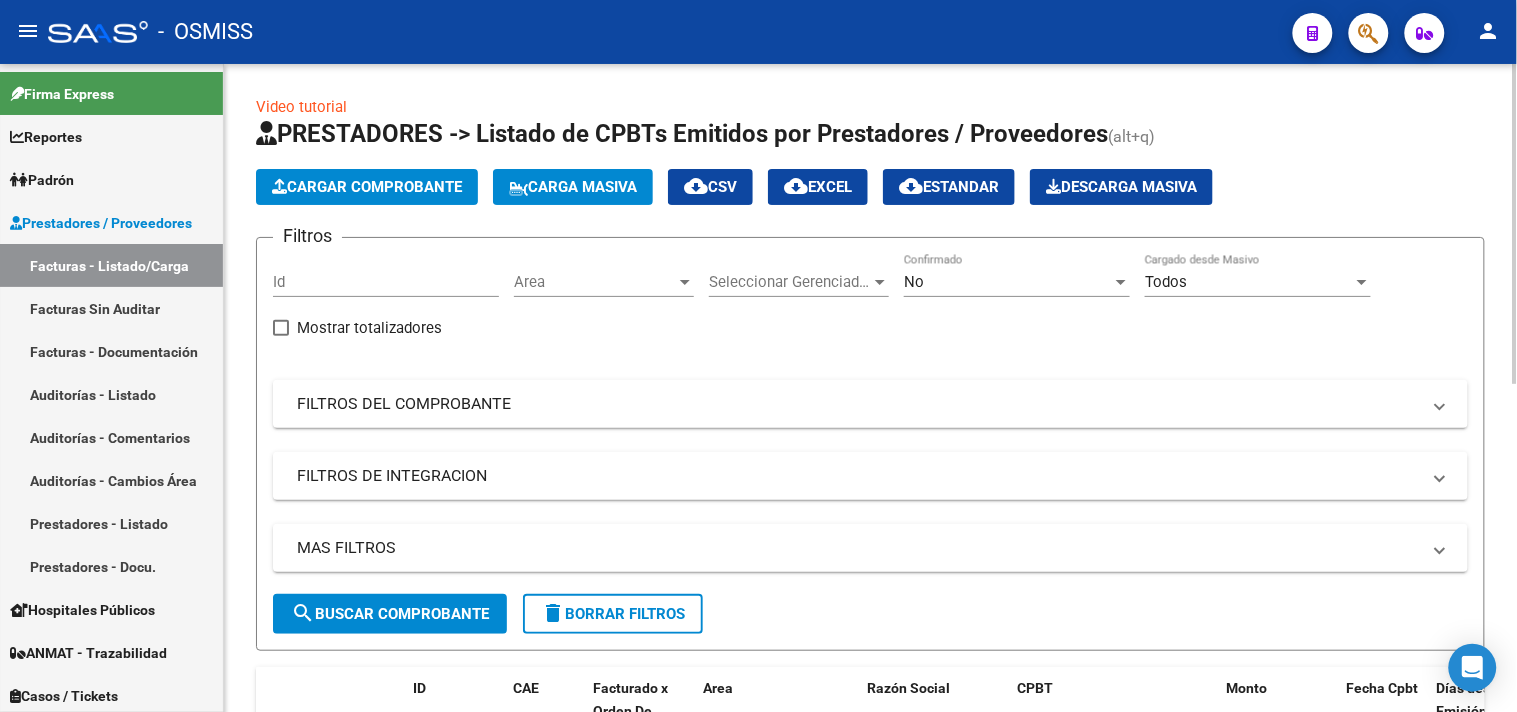 click on "Cargar Comprobante" 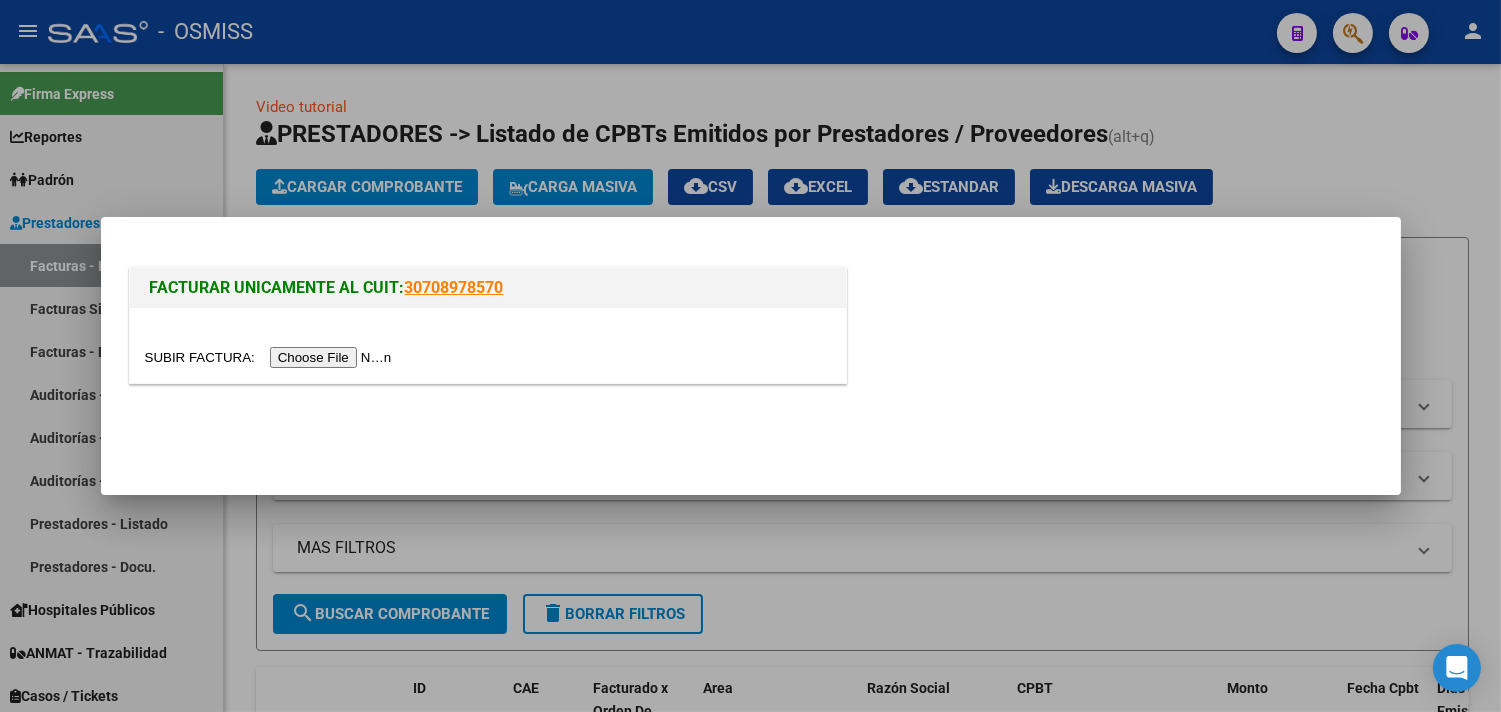 click at bounding box center [271, 357] 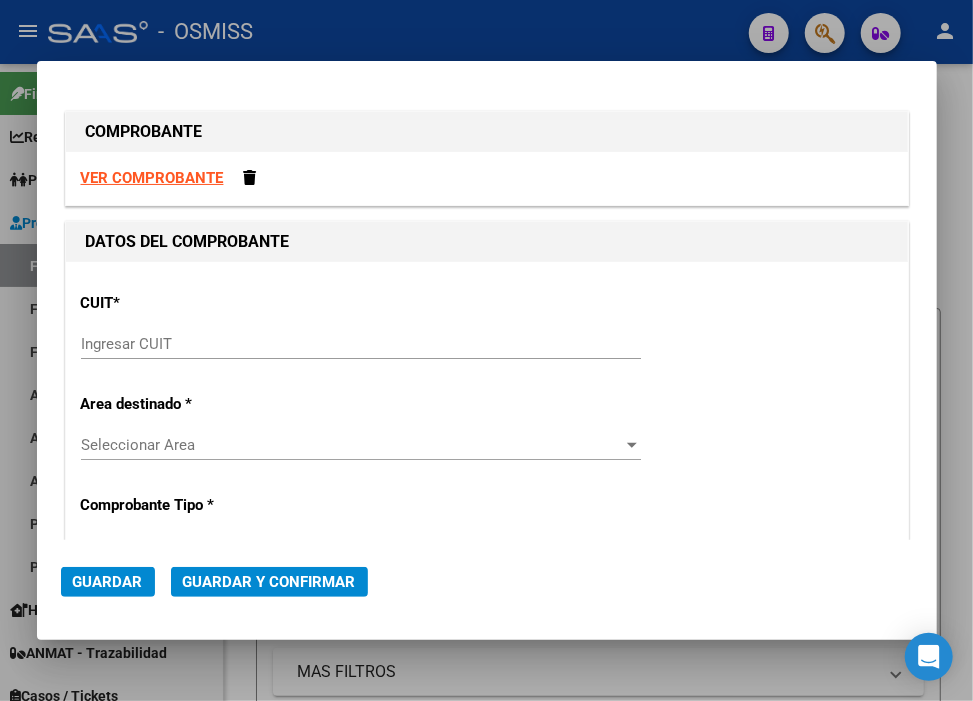 click on "Ingresar CUIT" at bounding box center [361, 344] 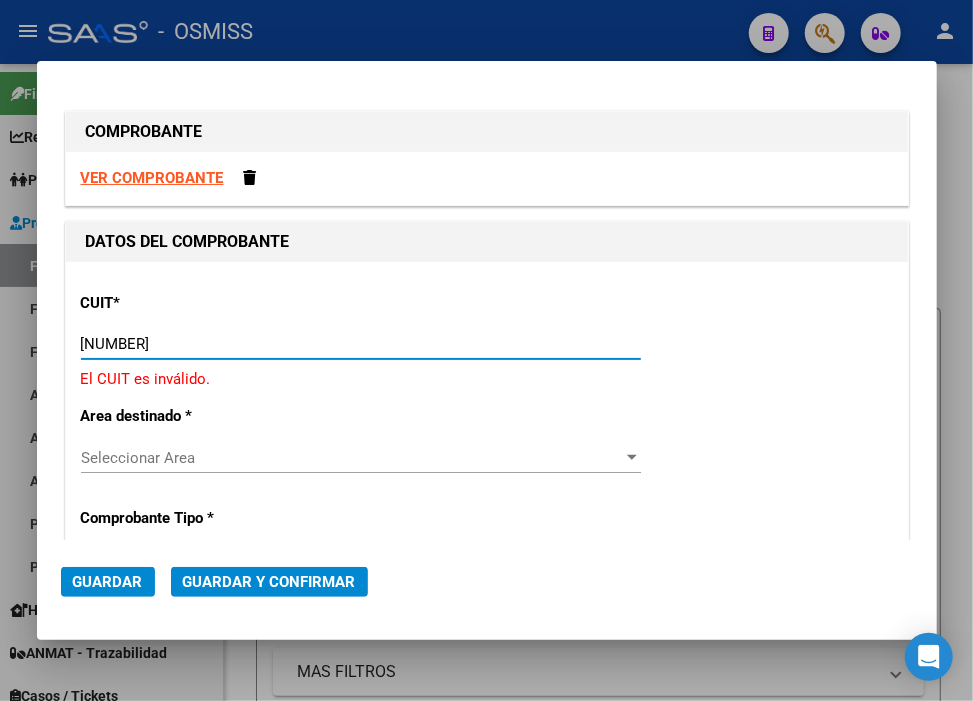 type on "30-71861570-0" 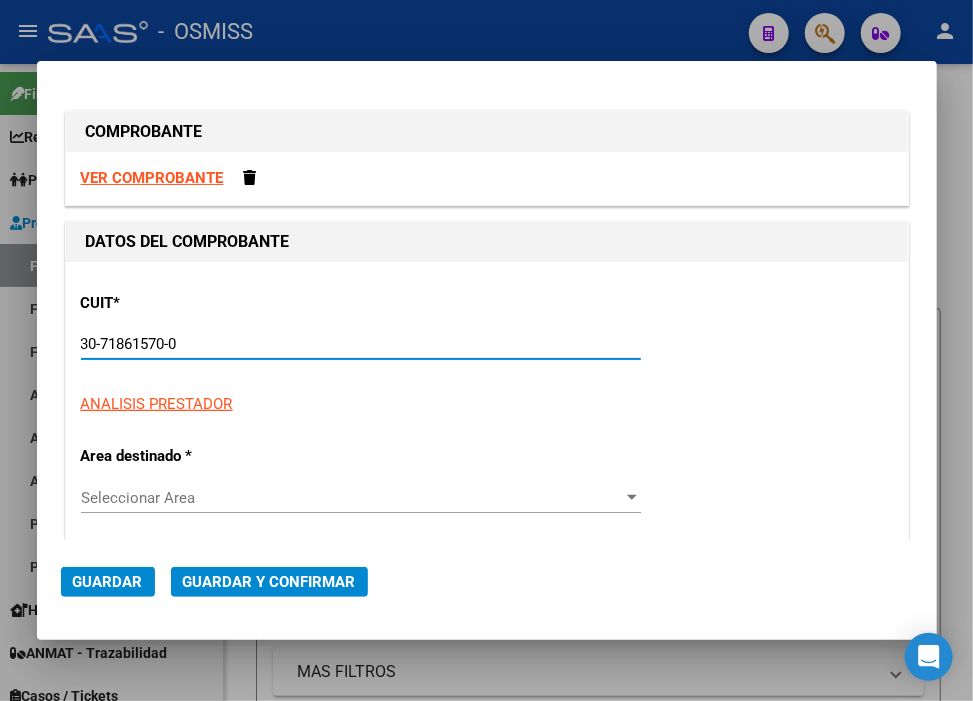 type on "0" 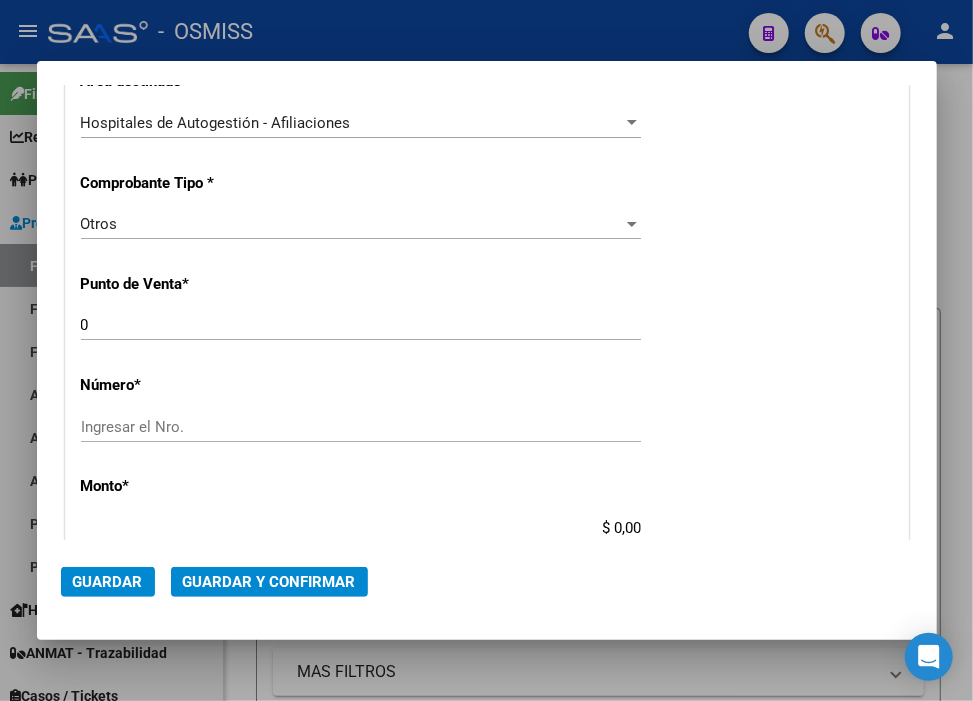 scroll, scrollTop: 444, scrollLeft: 0, axis: vertical 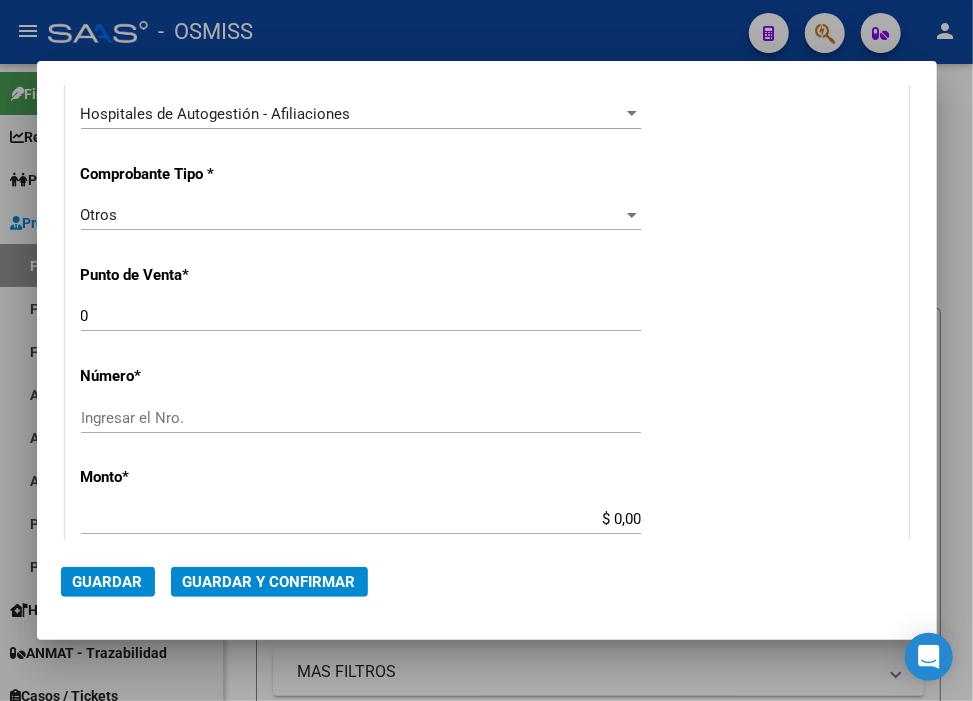 type on "30-71861570-0" 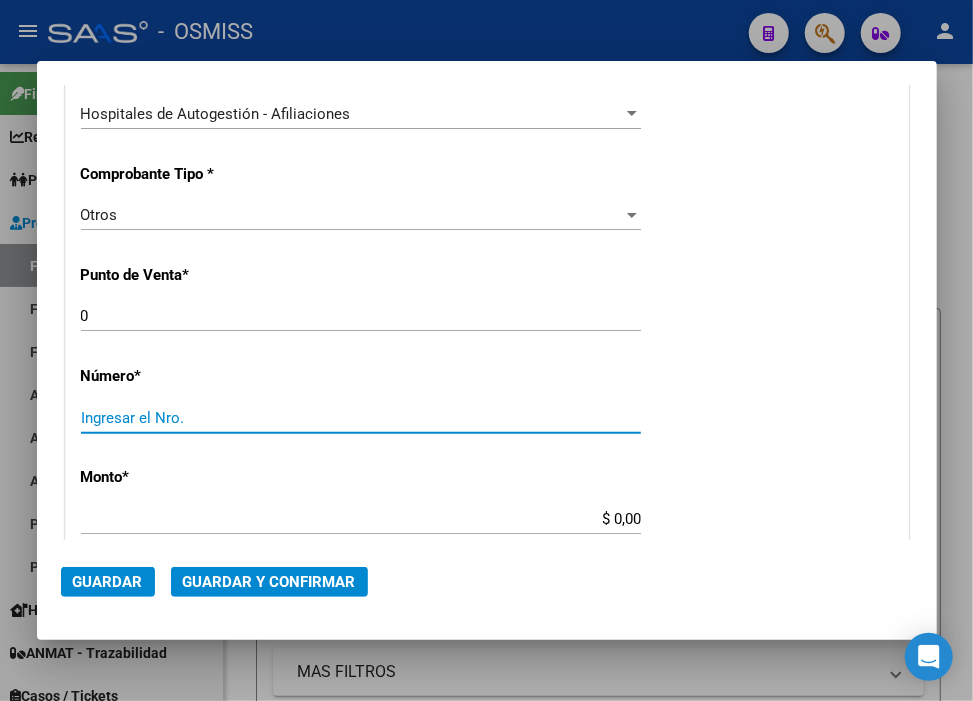 paste on "[NUMBER]" 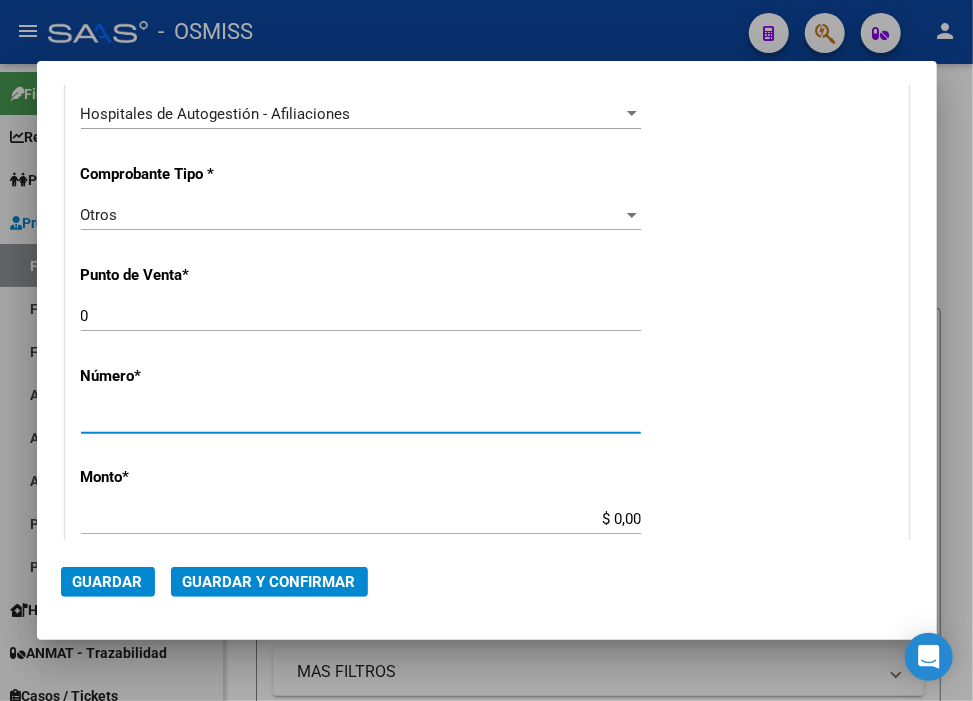 type on "[NUMBER]" 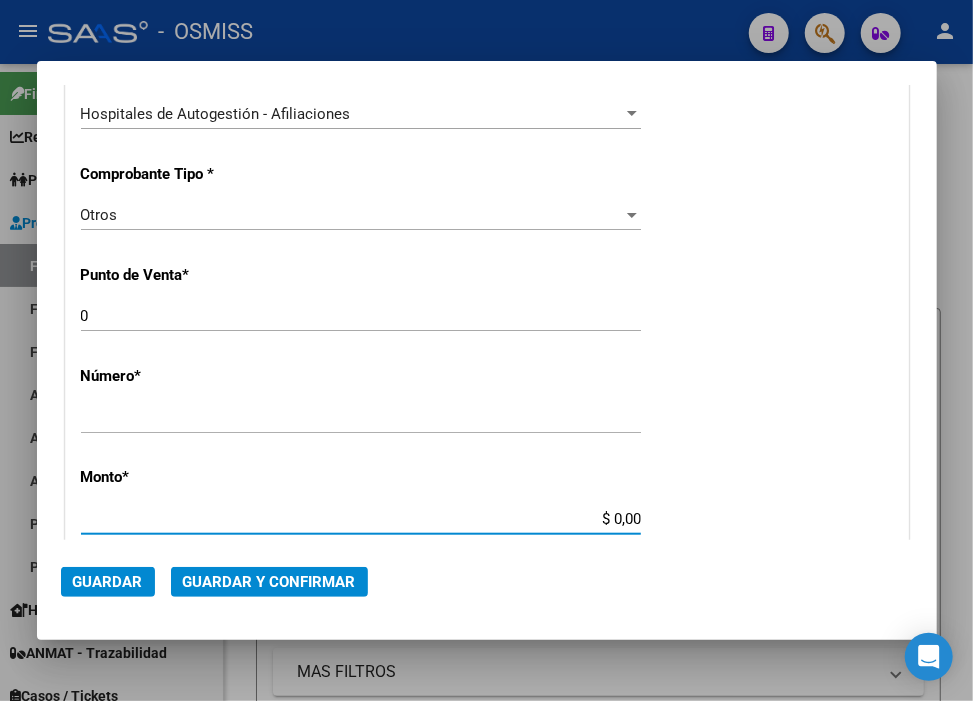 click on "$ 0,00" at bounding box center (361, 519) 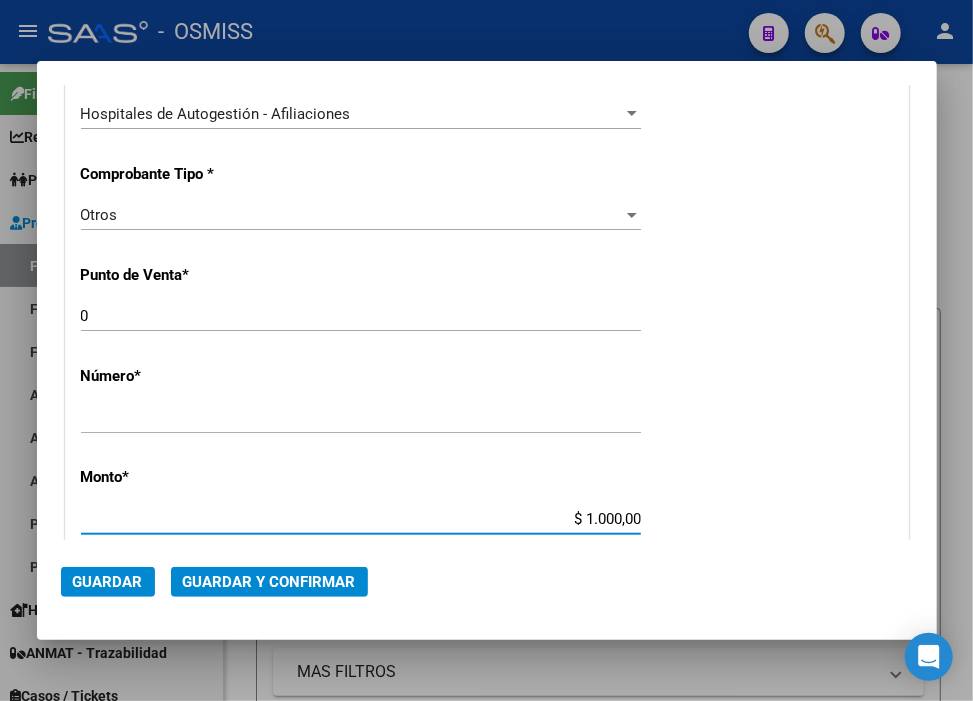 type on "$ 10.000,00" 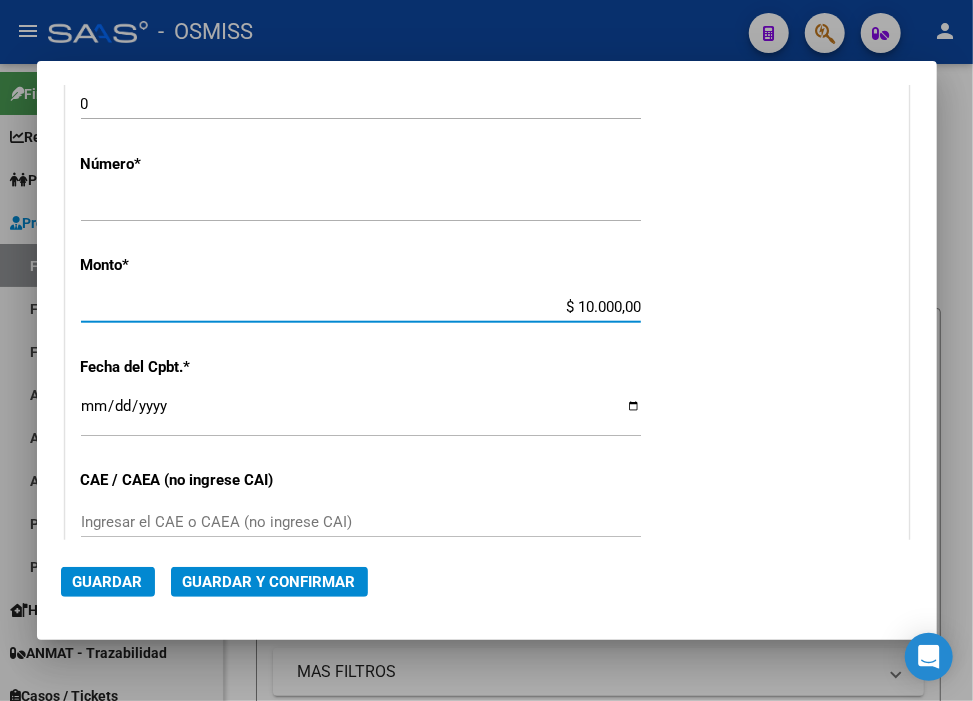 scroll, scrollTop: 666, scrollLeft: 0, axis: vertical 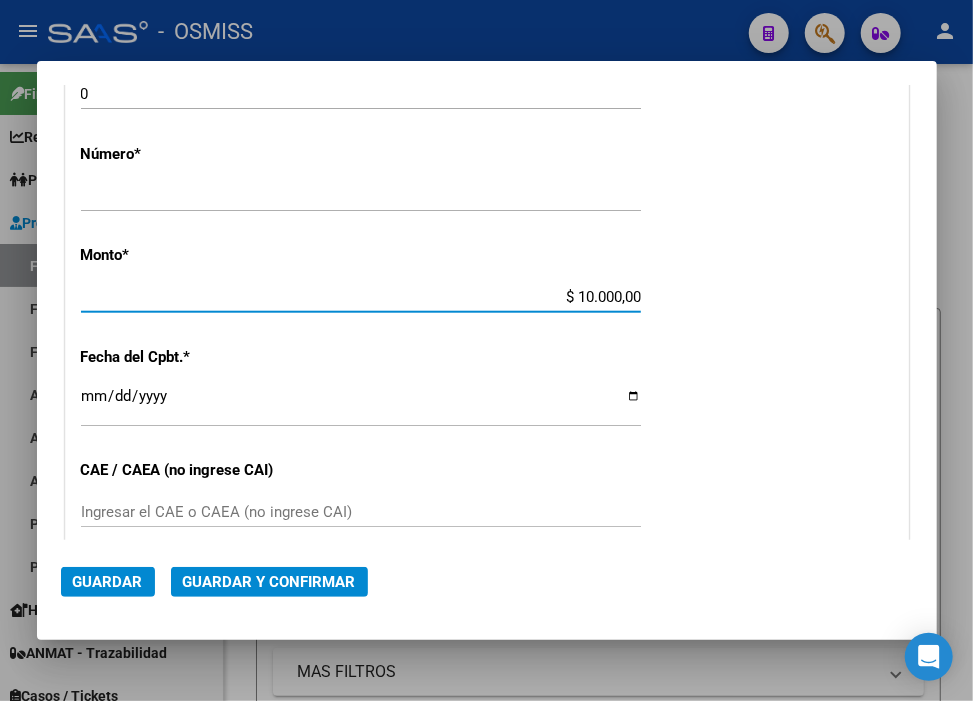click on "Ingresar la fecha" at bounding box center (361, 404) 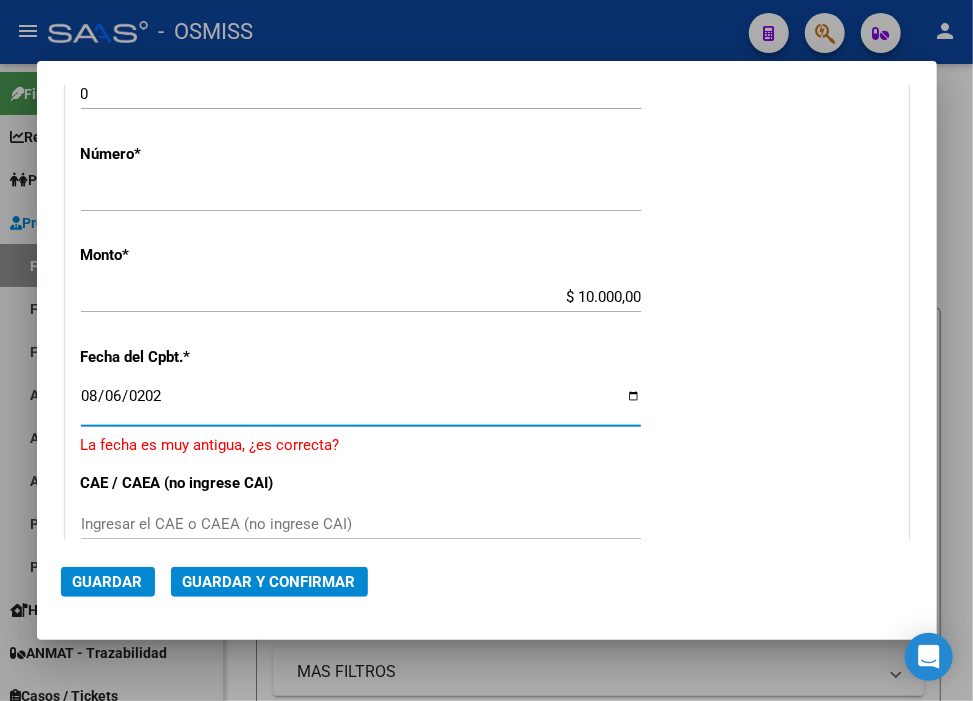 type on "2025-08-06" 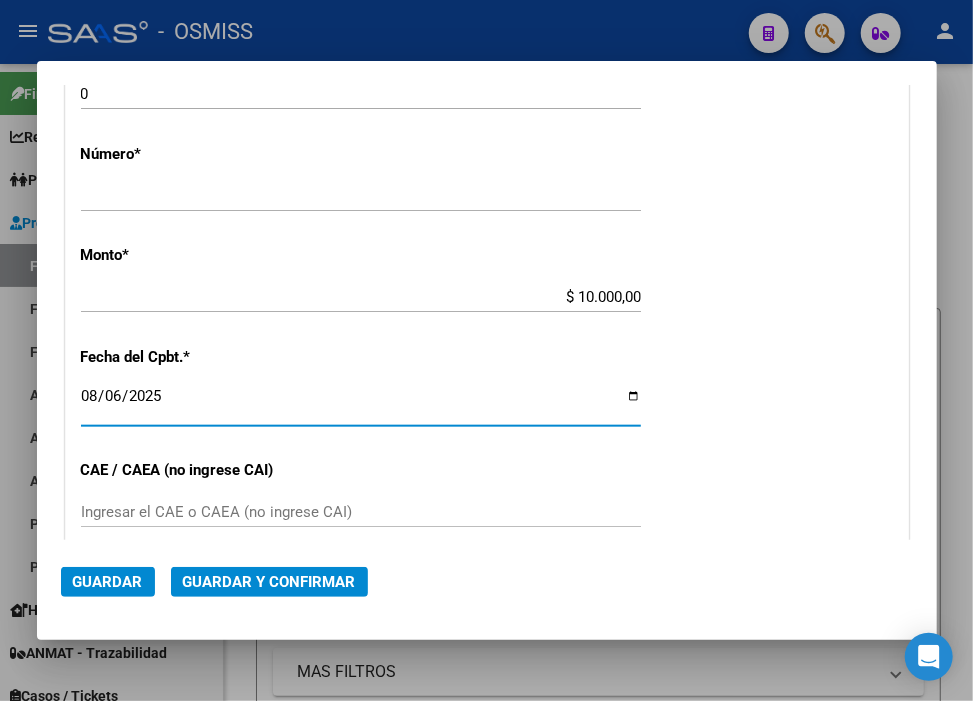 click on "Guardar y Confirmar" 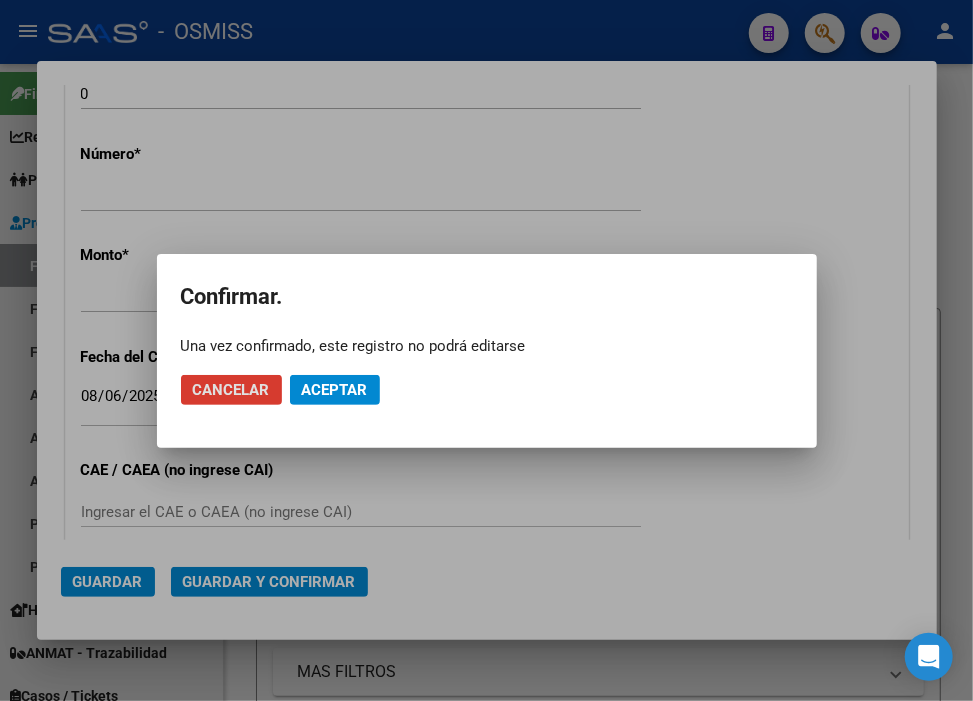 click on "Aceptar" 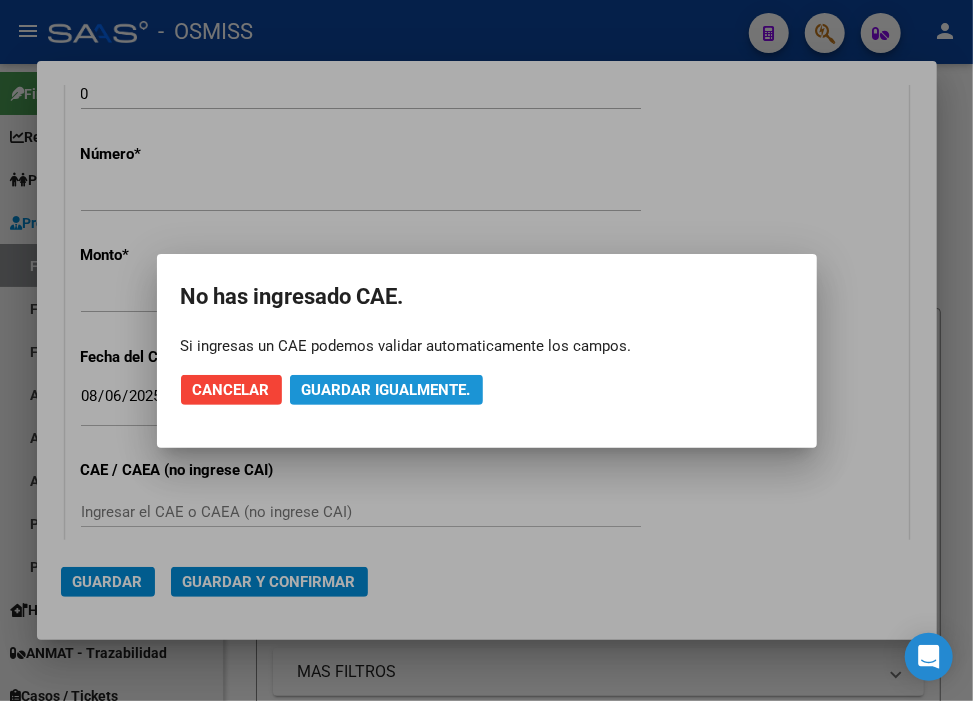 click on "Guardar igualmente." 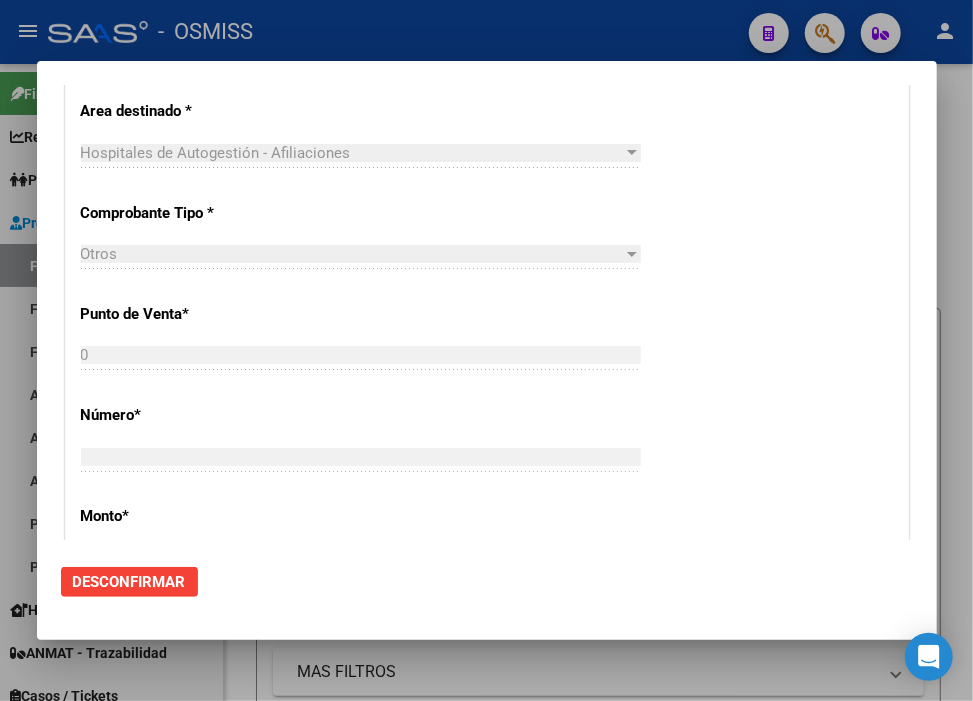 scroll, scrollTop: 444, scrollLeft: 0, axis: vertical 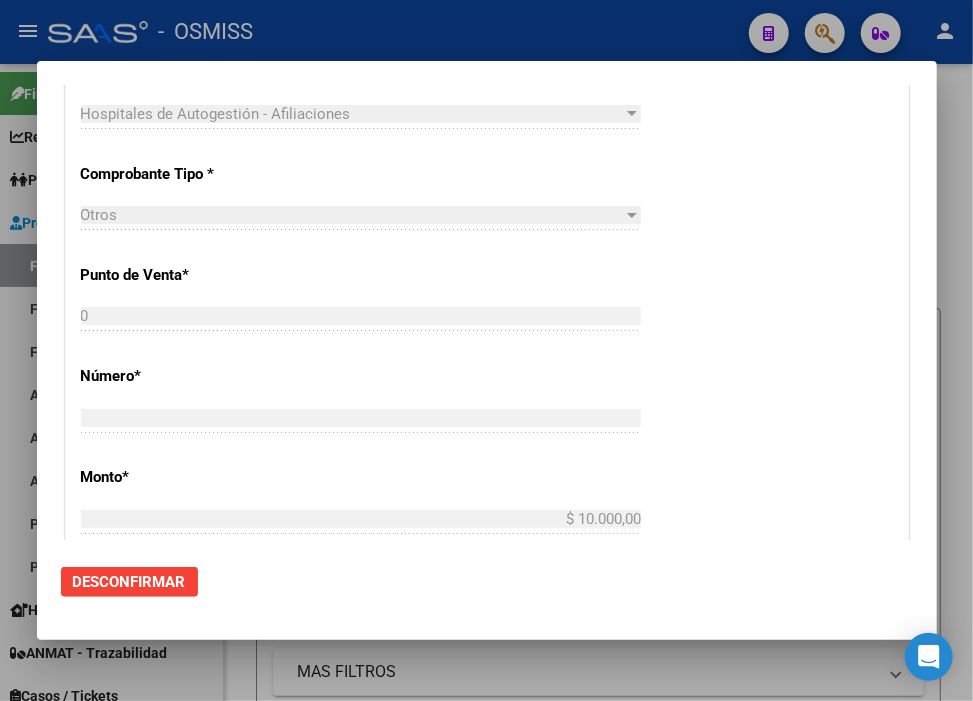 click at bounding box center (486, 350) 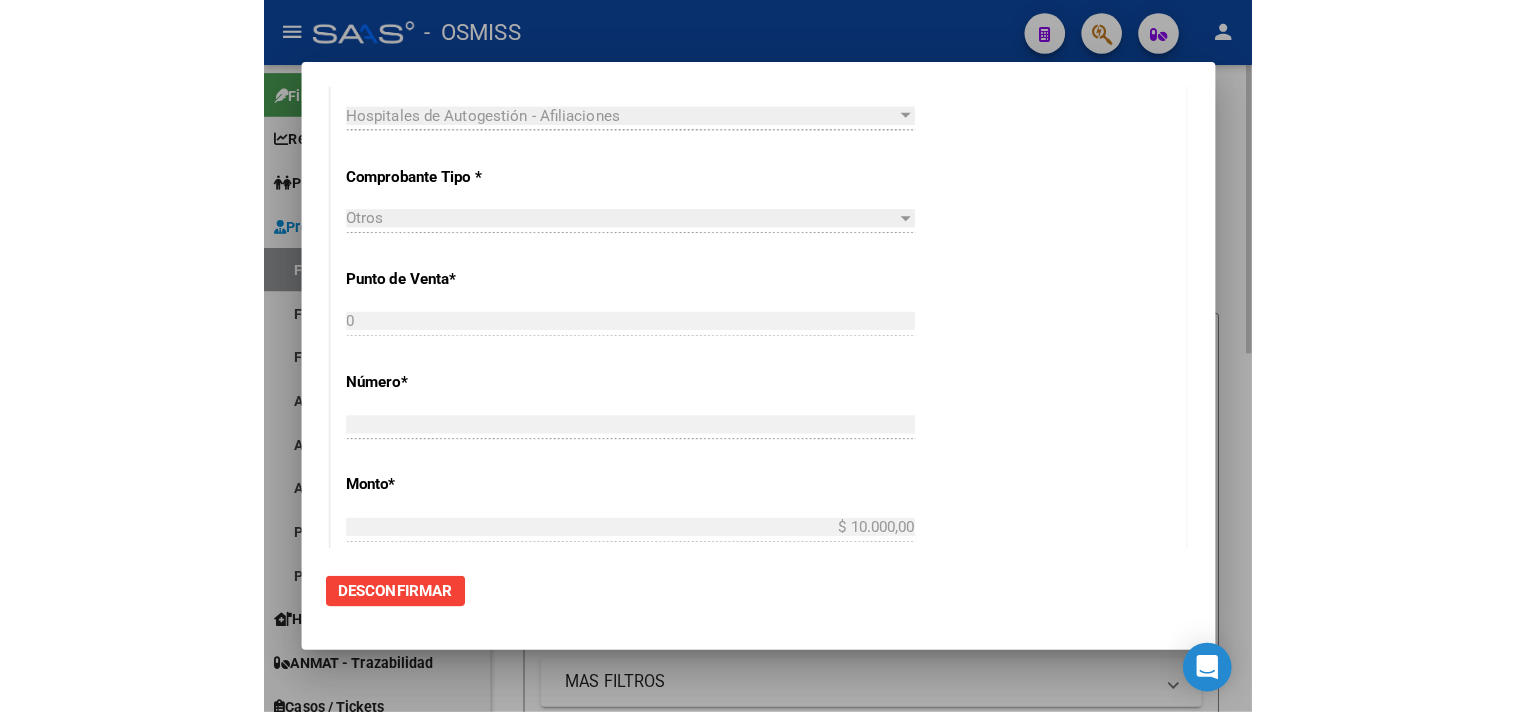 scroll, scrollTop: 0, scrollLeft: 0, axis: both 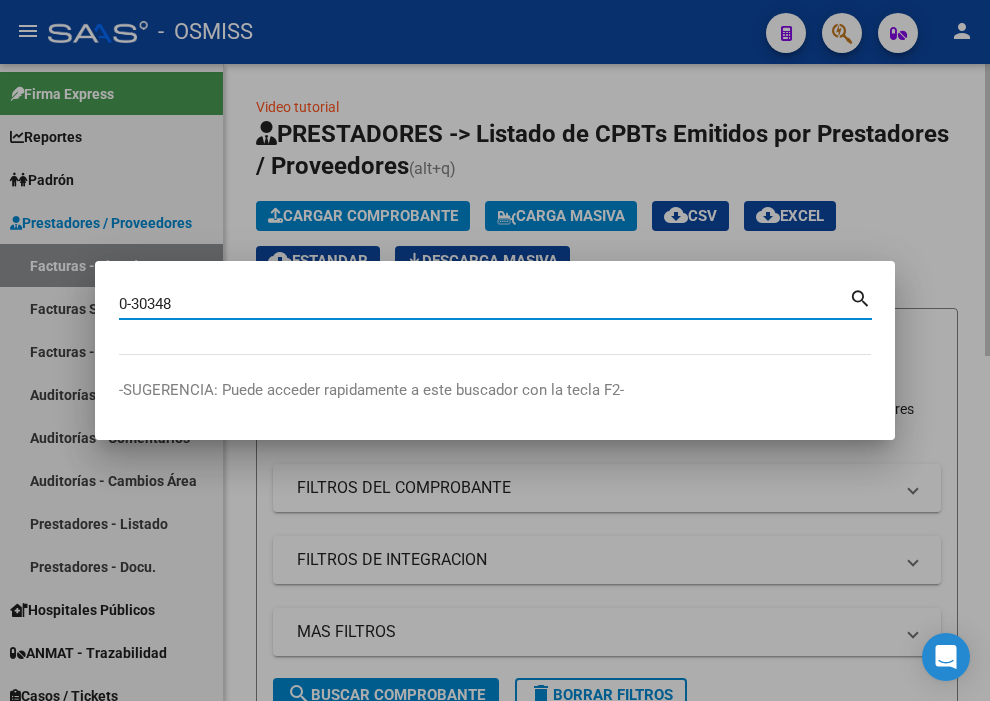 type on "0-30348" 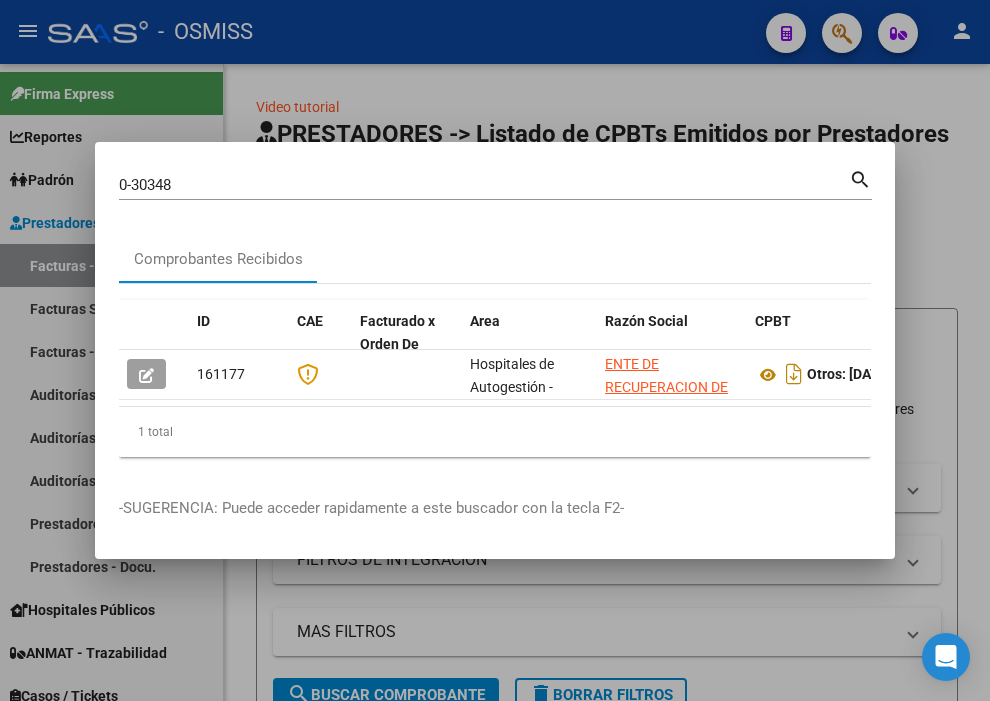 click at bounding box center (495, 350) 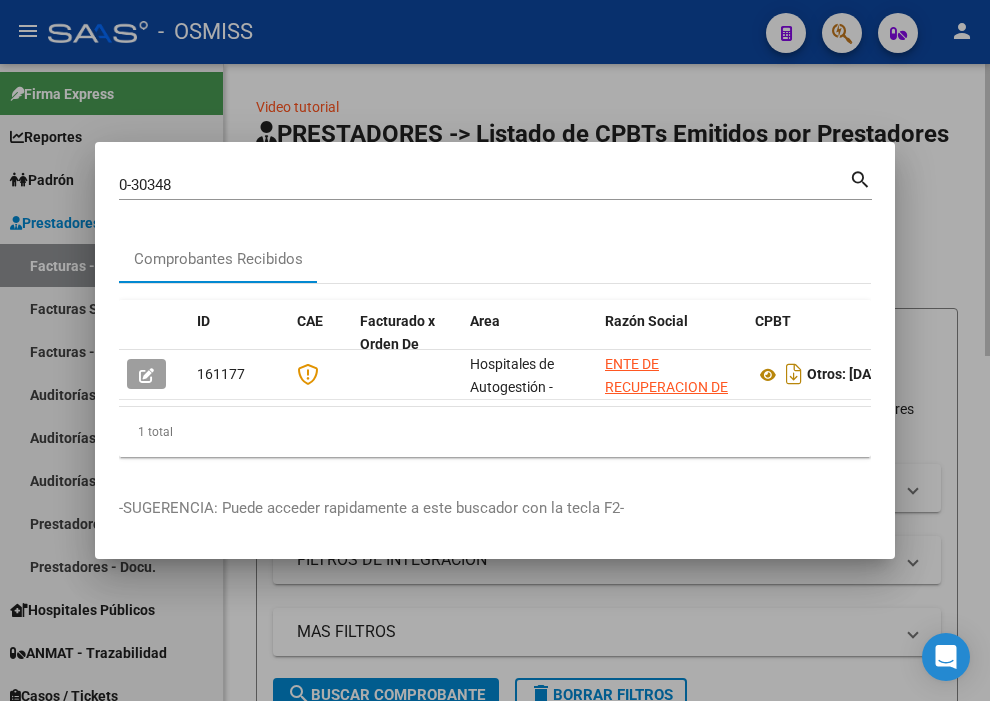 type 